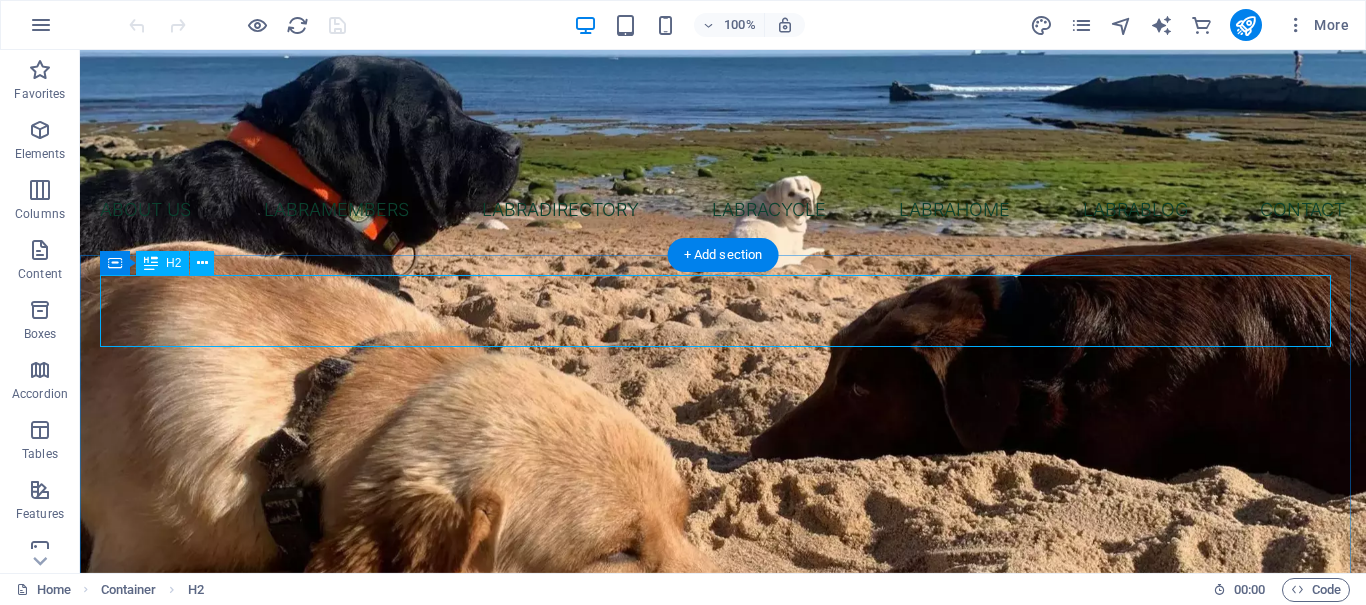 scroll, scrollTop: 495, scrollLeft: 0, axis: vertical 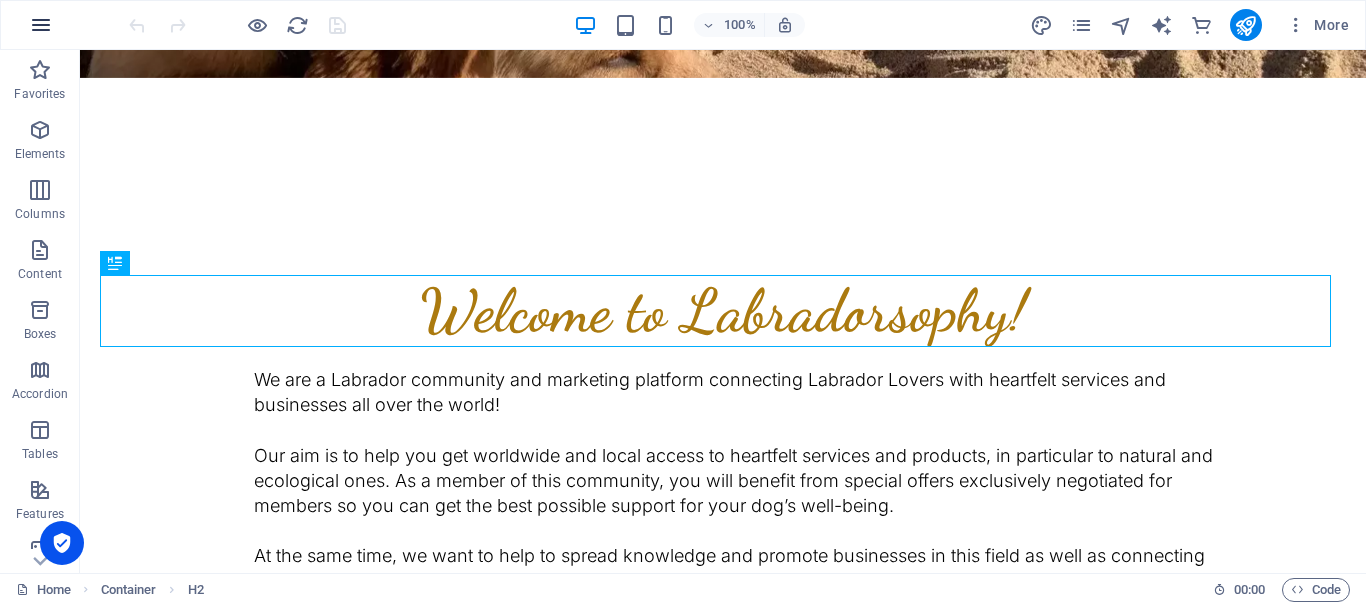 click at bounding box center (41, 25) 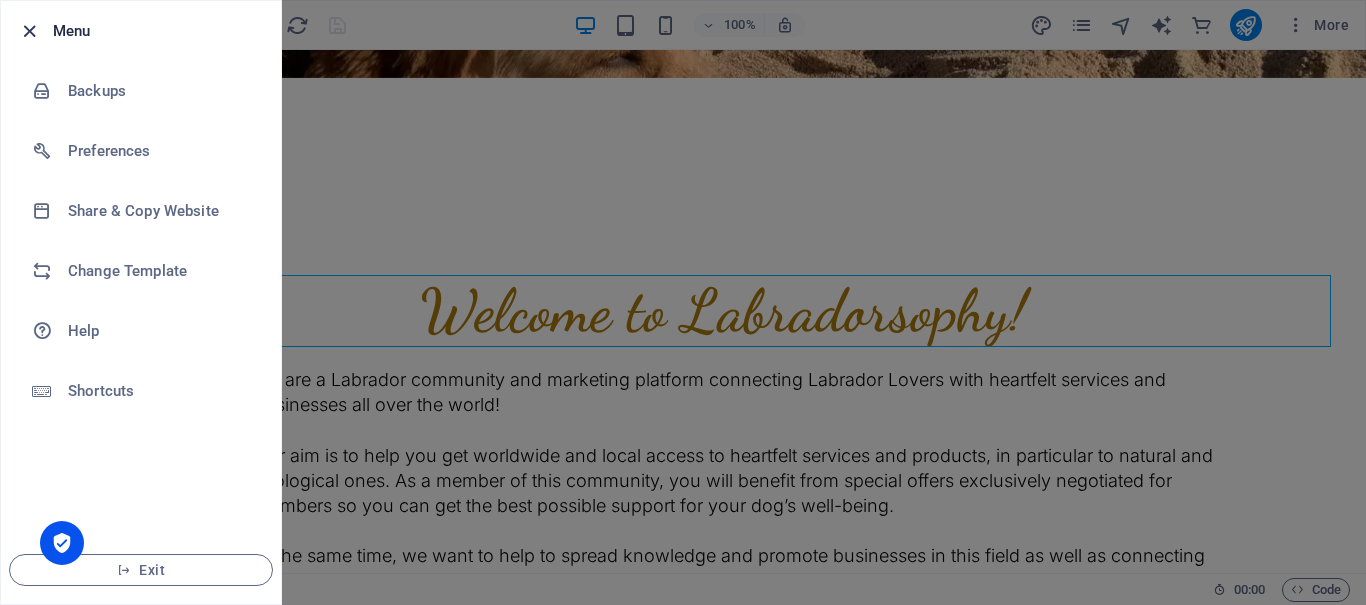 click at bounding box center (29, 31) 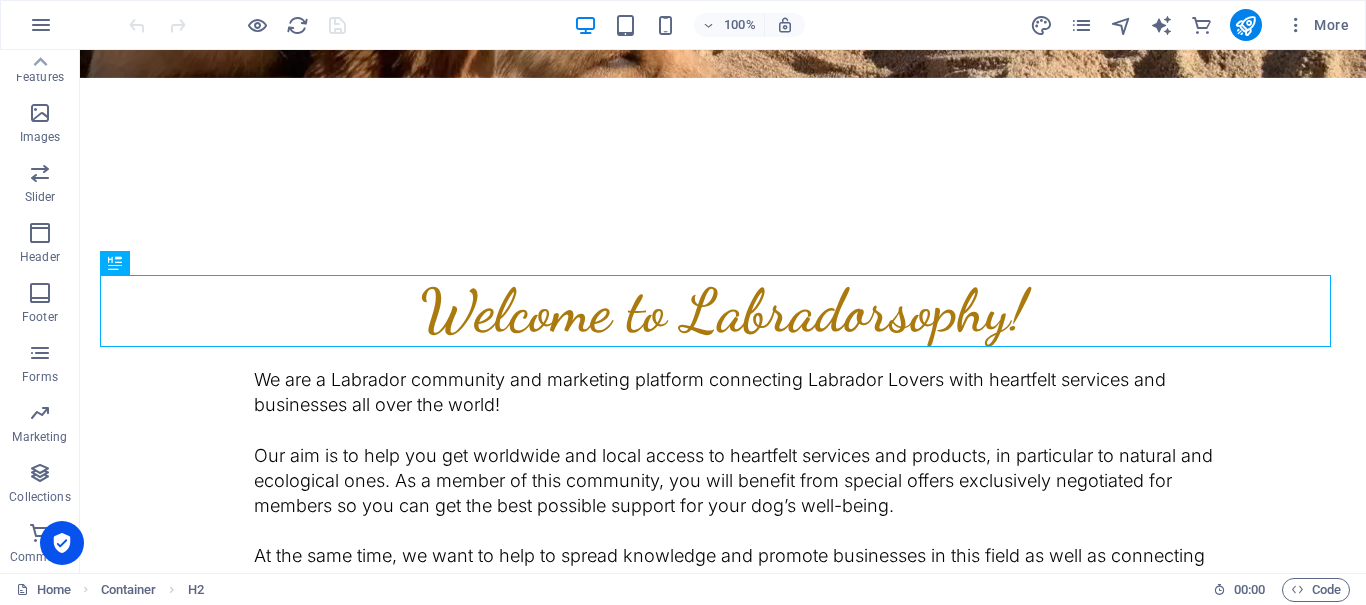 scroll, scrollTop: 0, scrollLeft: 0, axis: both 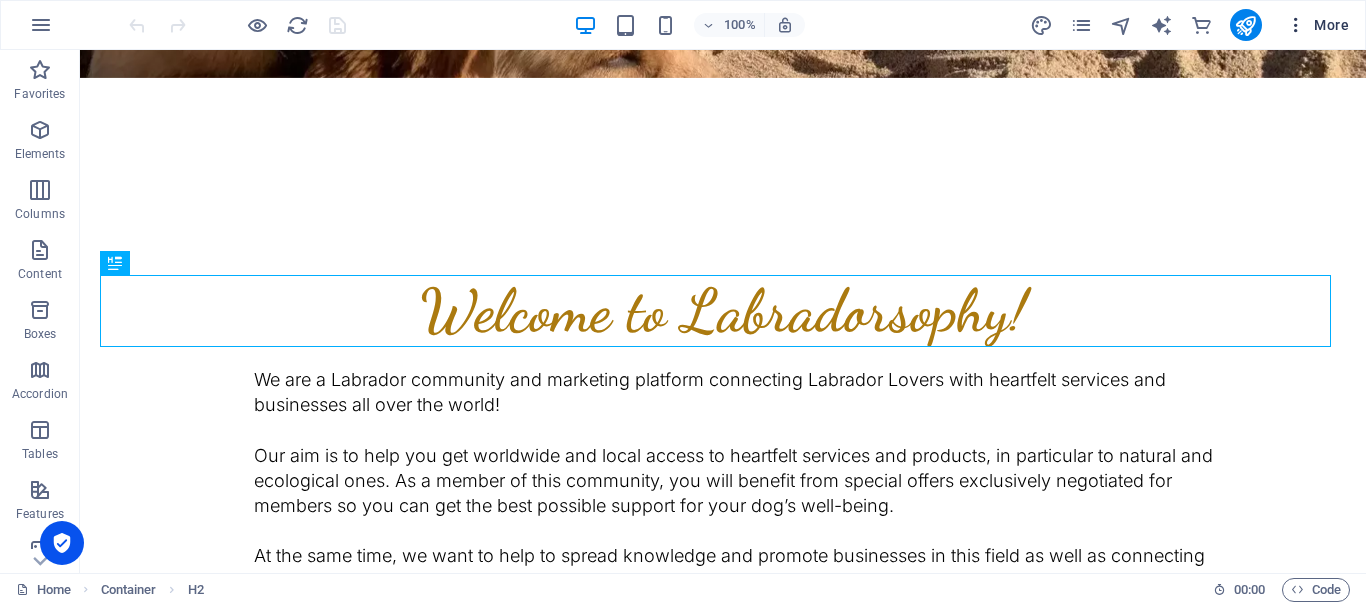 click on "More" at bounding box center (1317, 25) 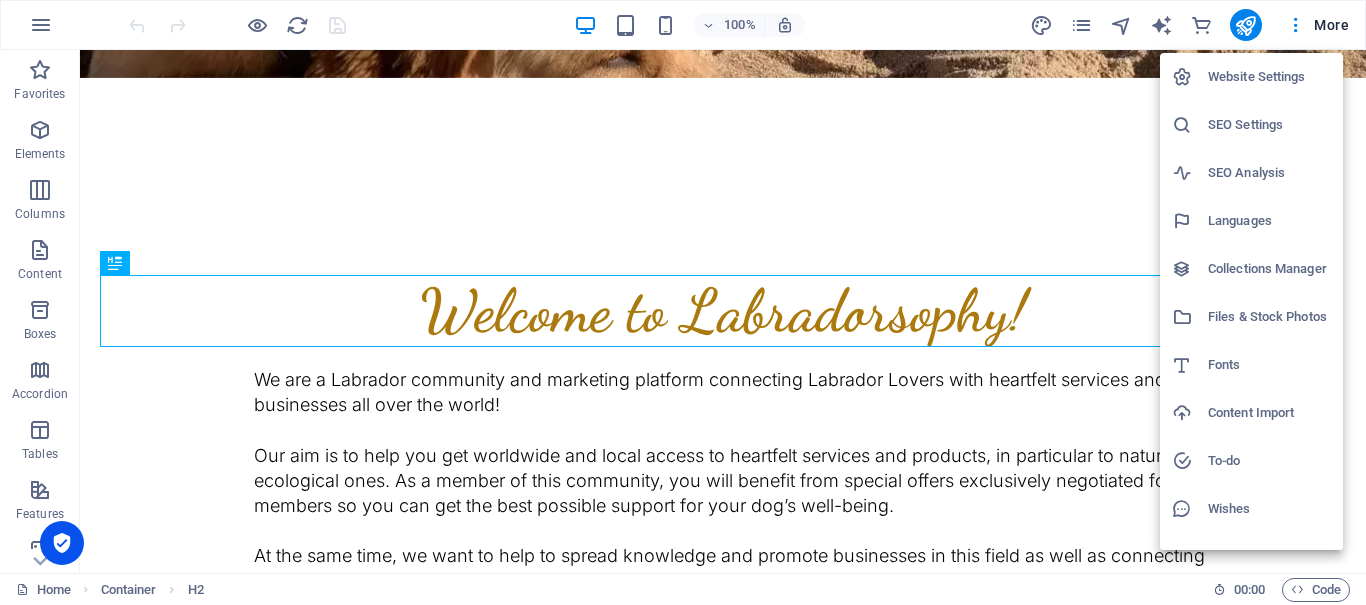drag, startPoint x: 1269, startPoint y: 267, endPoint x: 1286, endPoint y: 281, distance: 22.022715 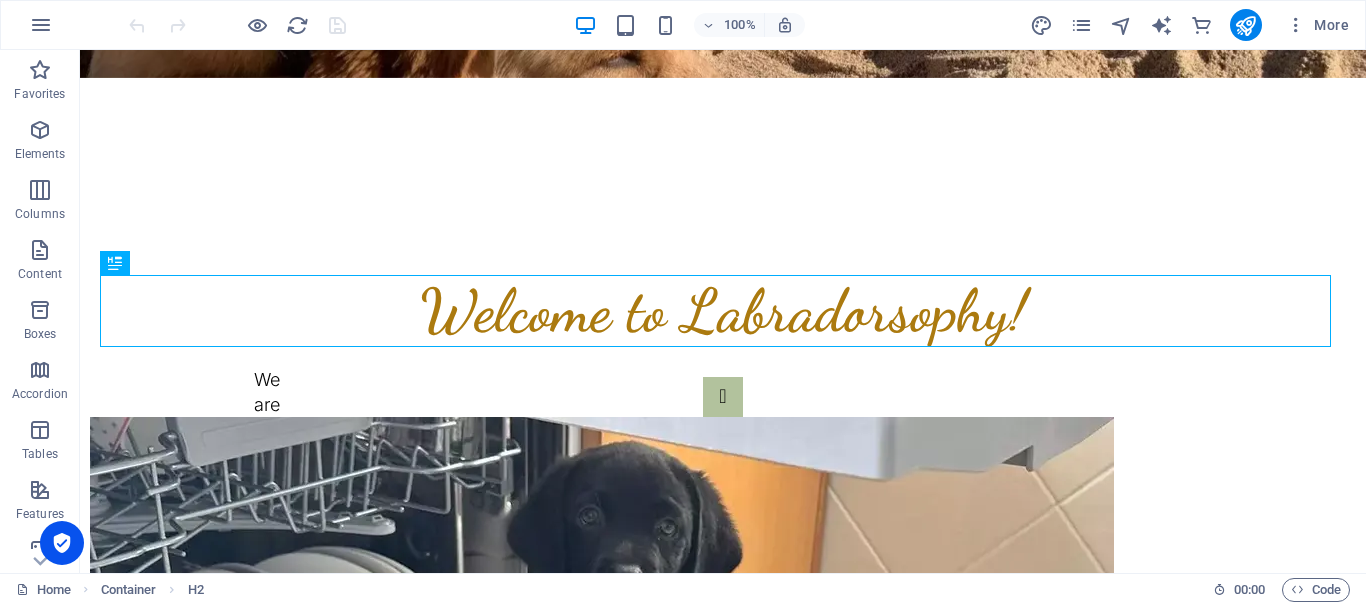 scroll, scrollTop: 0, scrollLeft: 0, axis: both 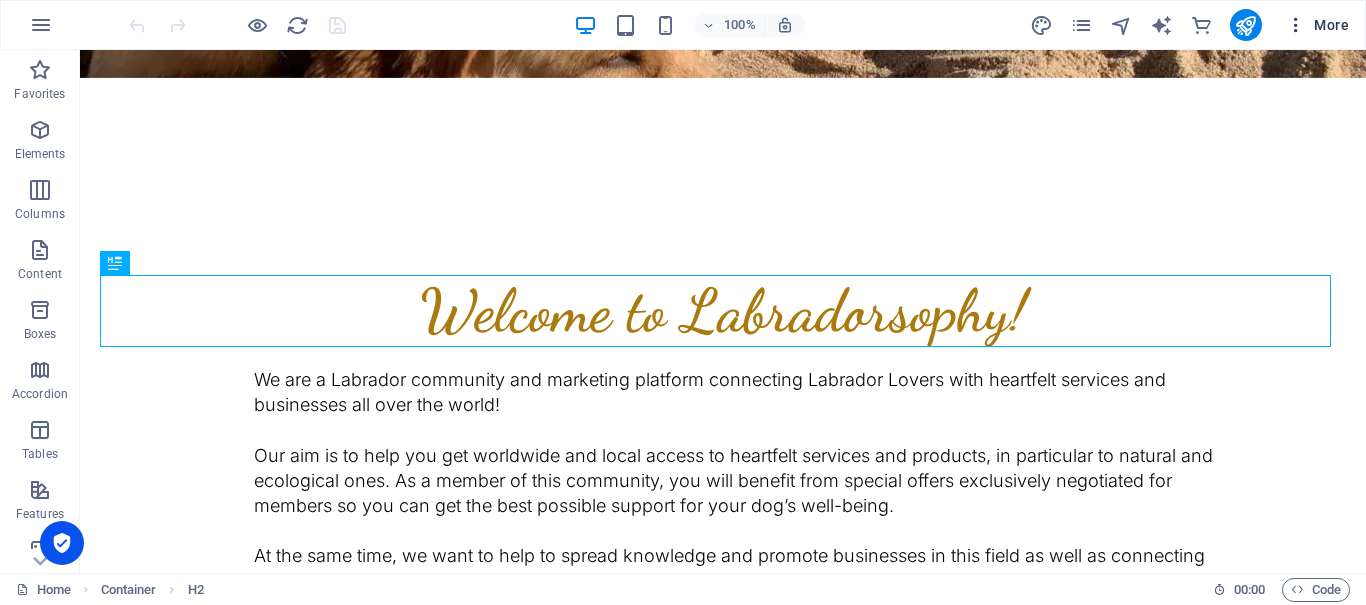 click on "More" at bounding box center [1317, 25] 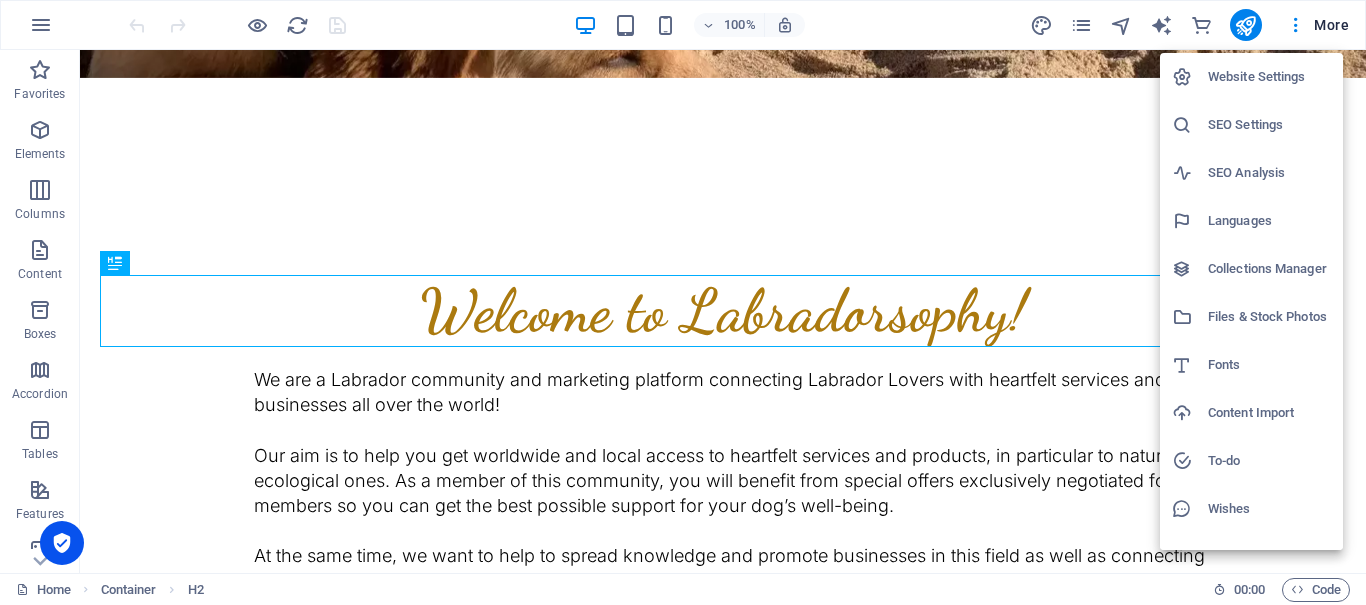 click on "Files & Stock Photos" at bounding box center [1269, 317] 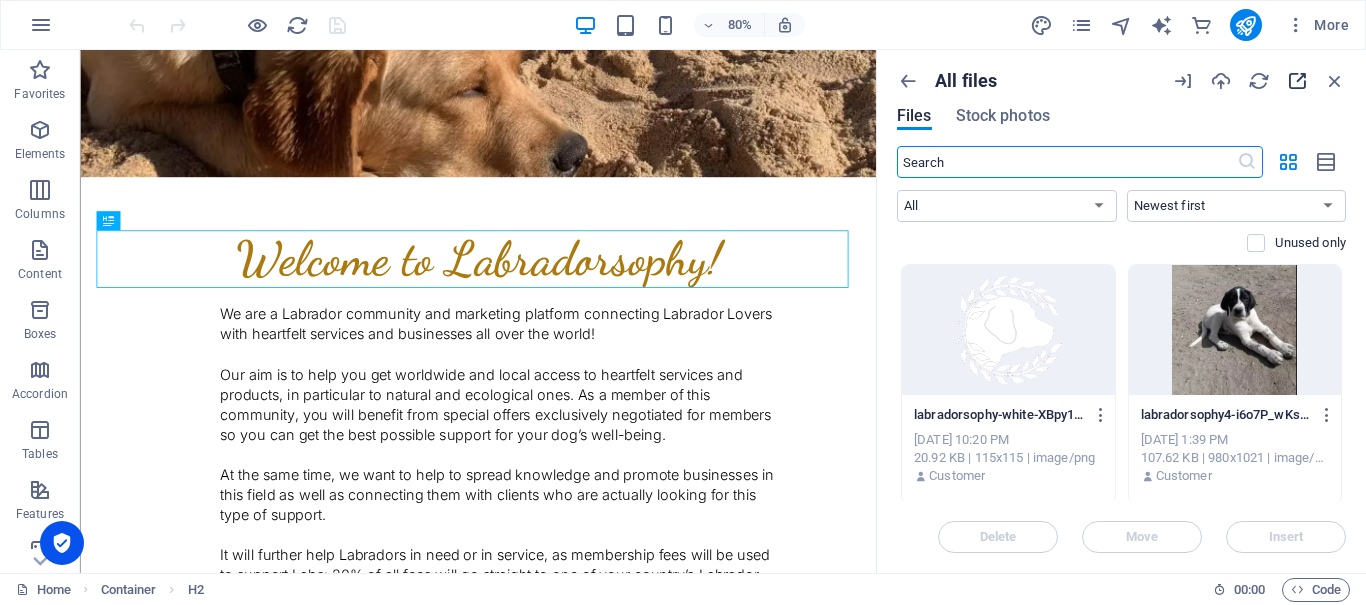 click at bounding box center [1297, 81] 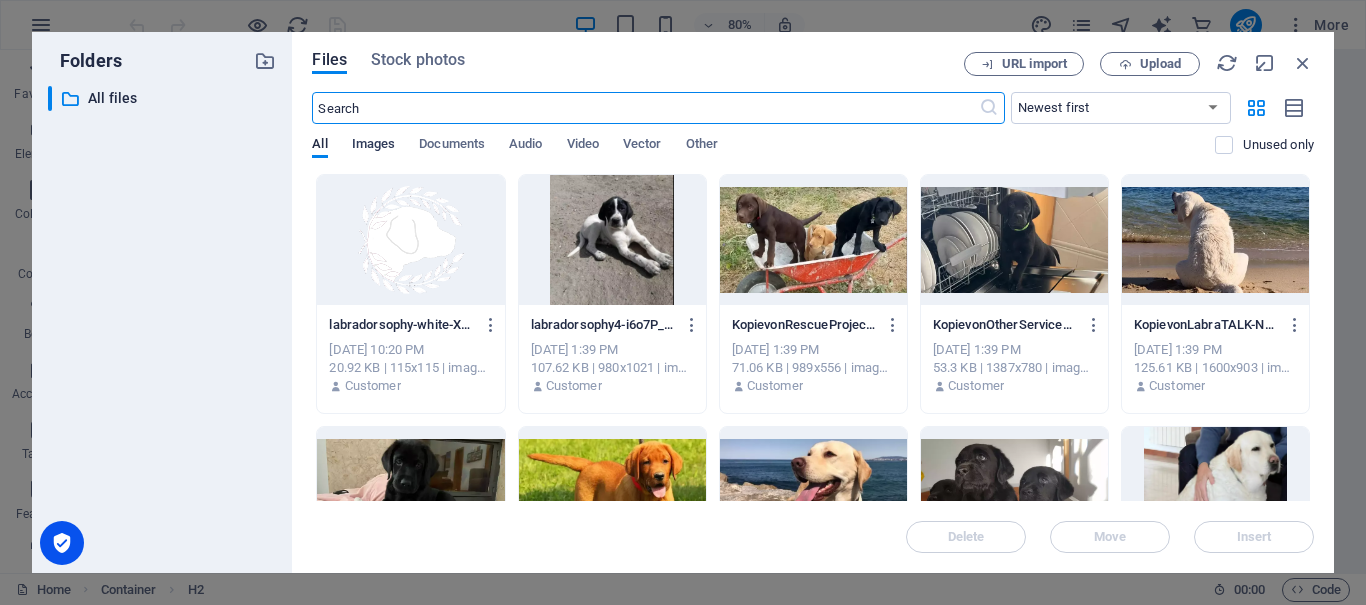 click on "Images" at bounding box center (374, 146) 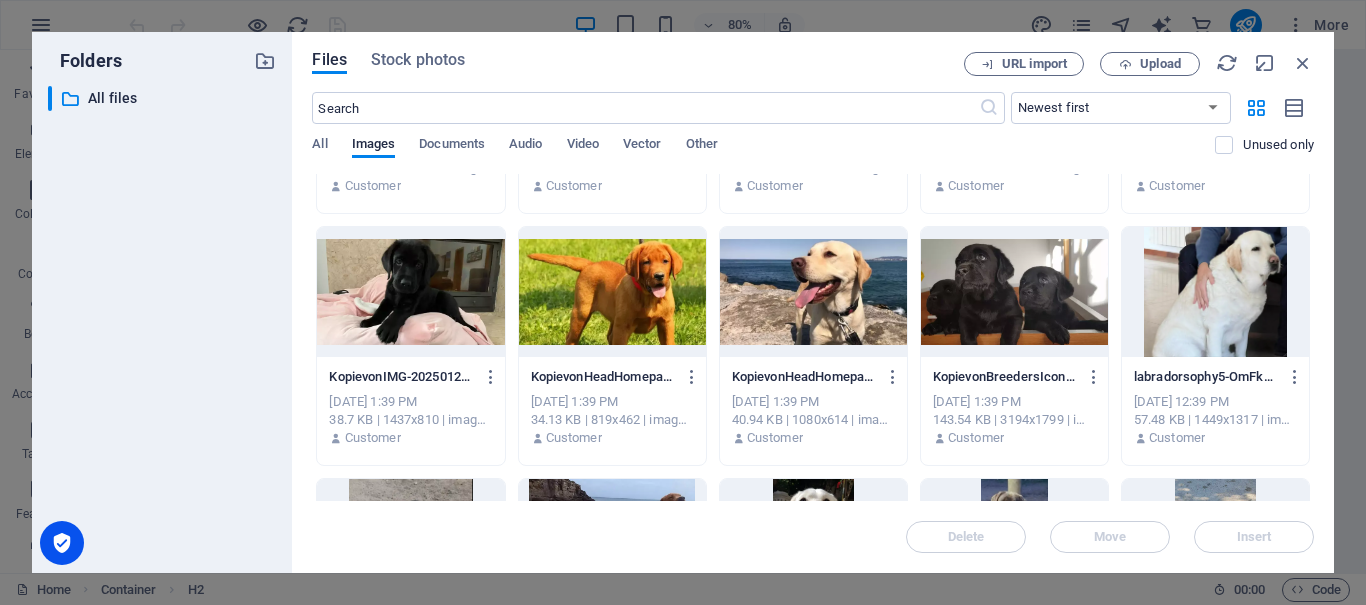 scroll, scrollTop: 0, scrollLeft: 0, axis: both 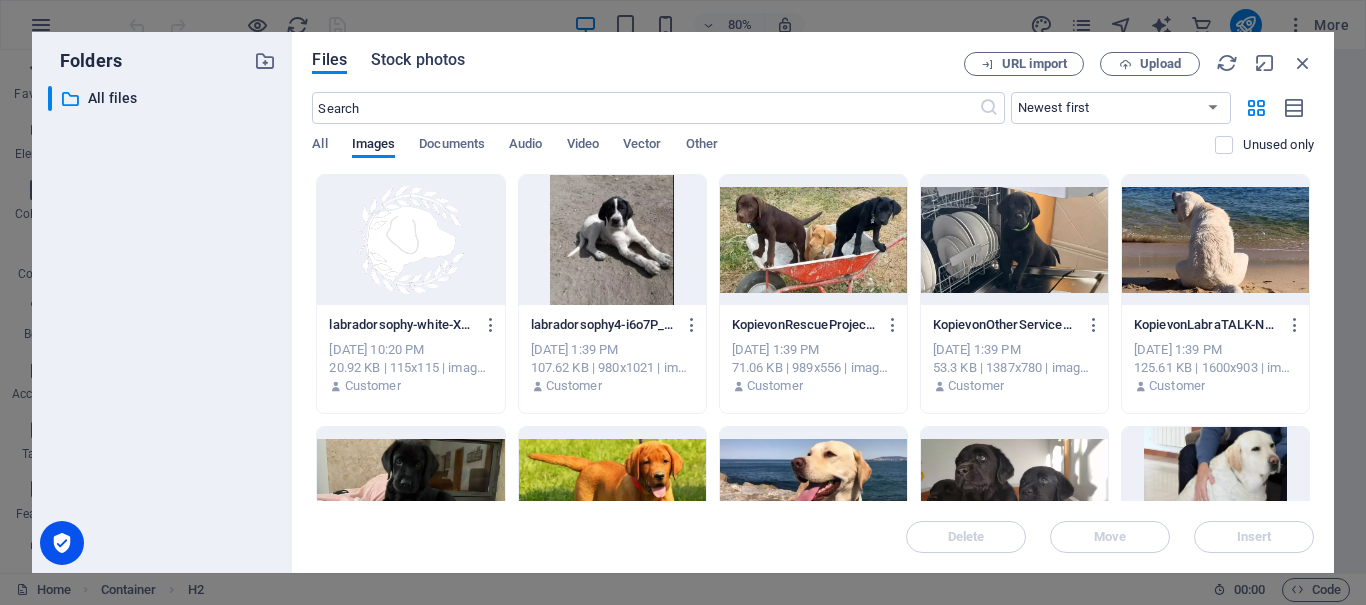 click on "Stock photos" at bounding box center [418, 60] 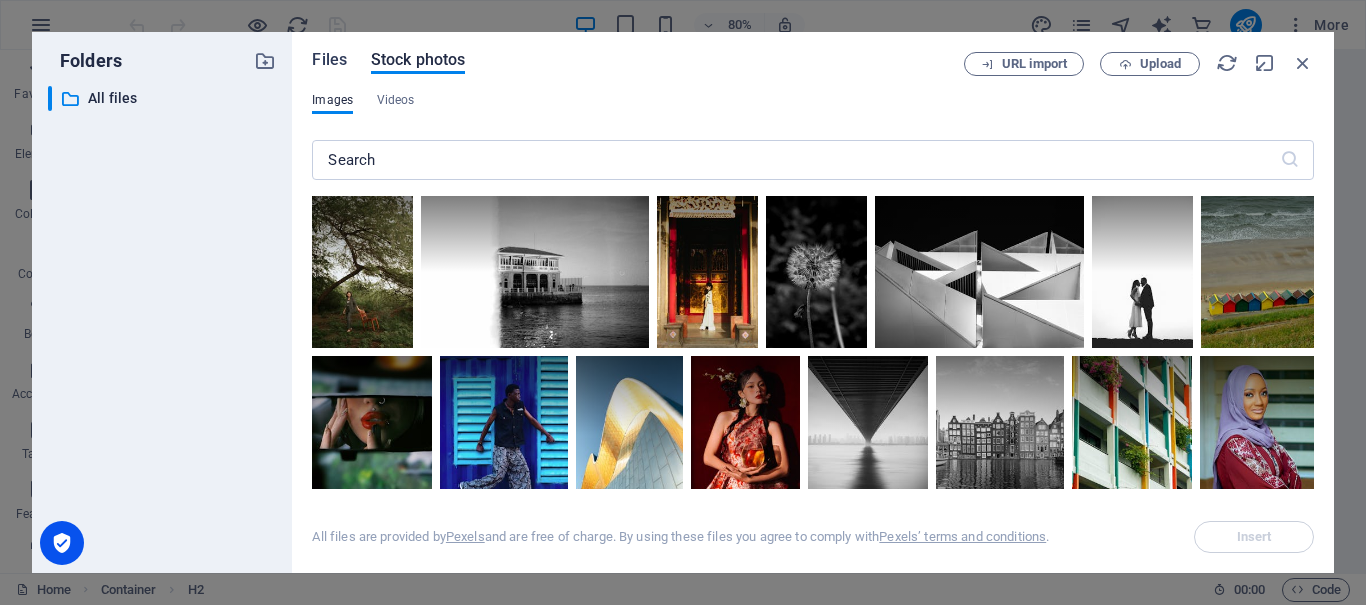 click on "Files" at bounding box center [329, 60] 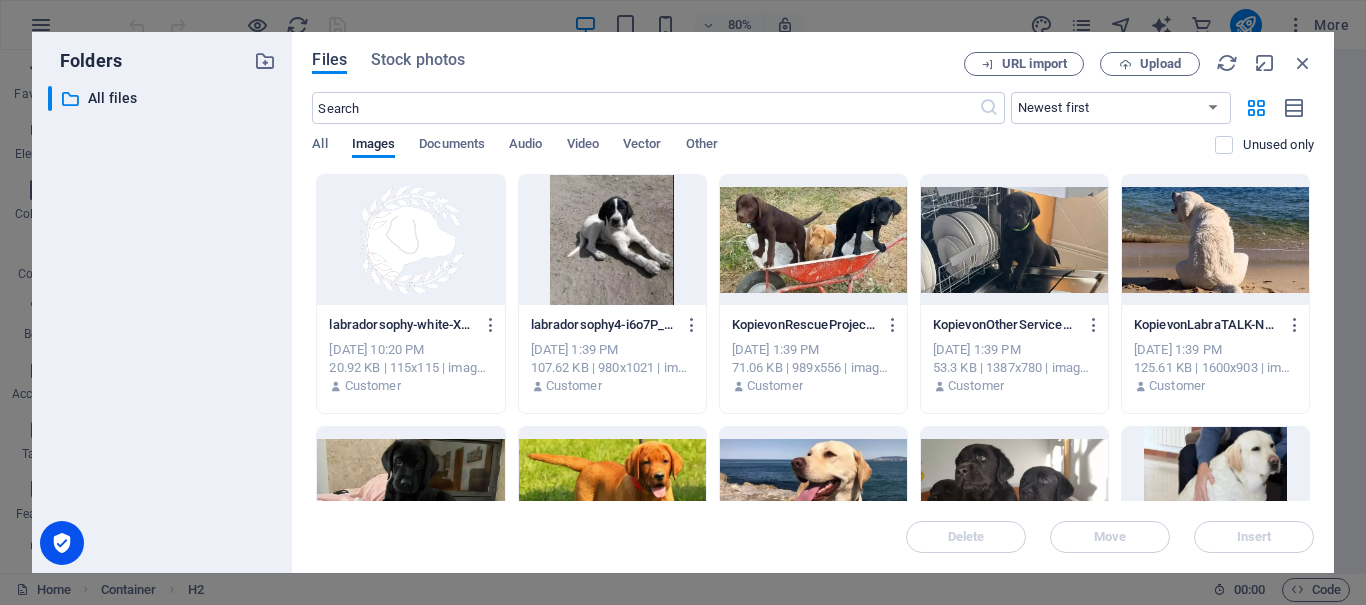 click on "Files" at bounding box center (329, 60) 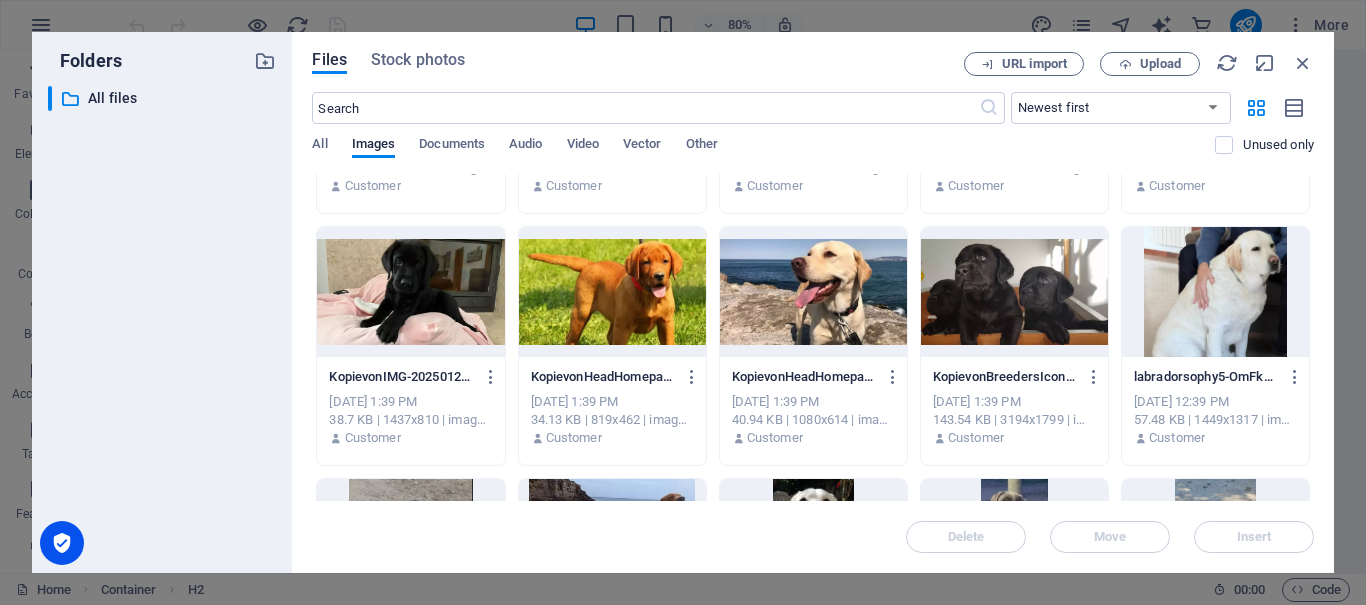 scroll, scrollTop: 0, scrollLeft: 0, axis: both 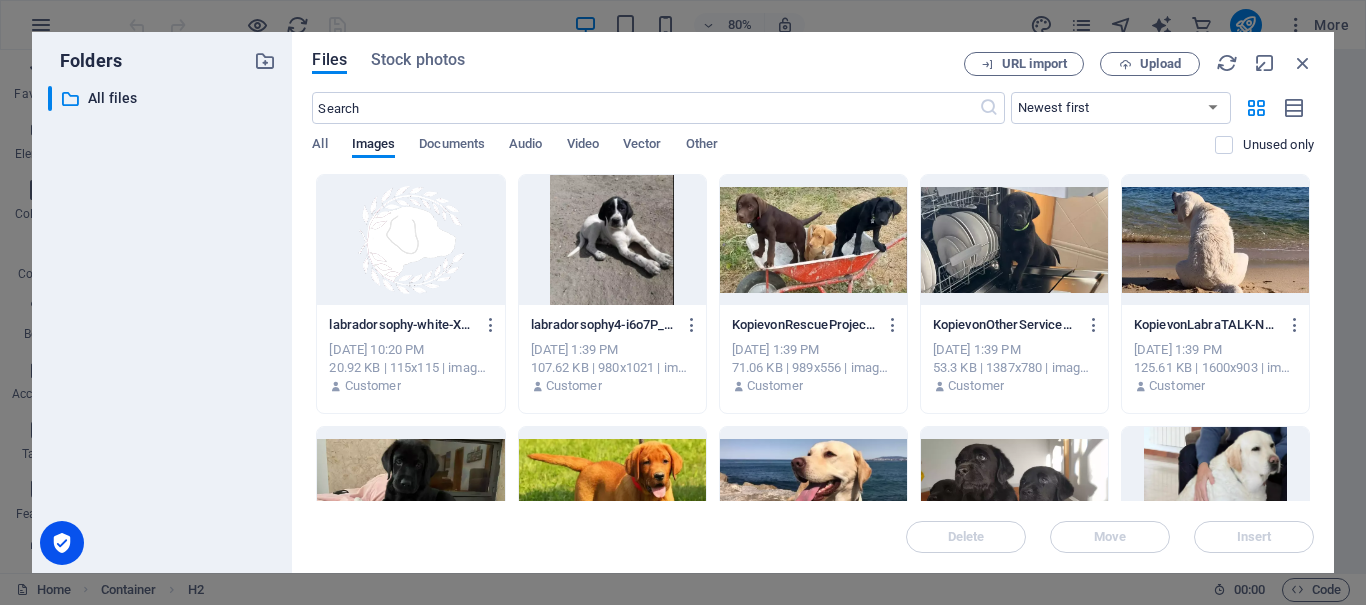 click at bounding box center (612, 240) 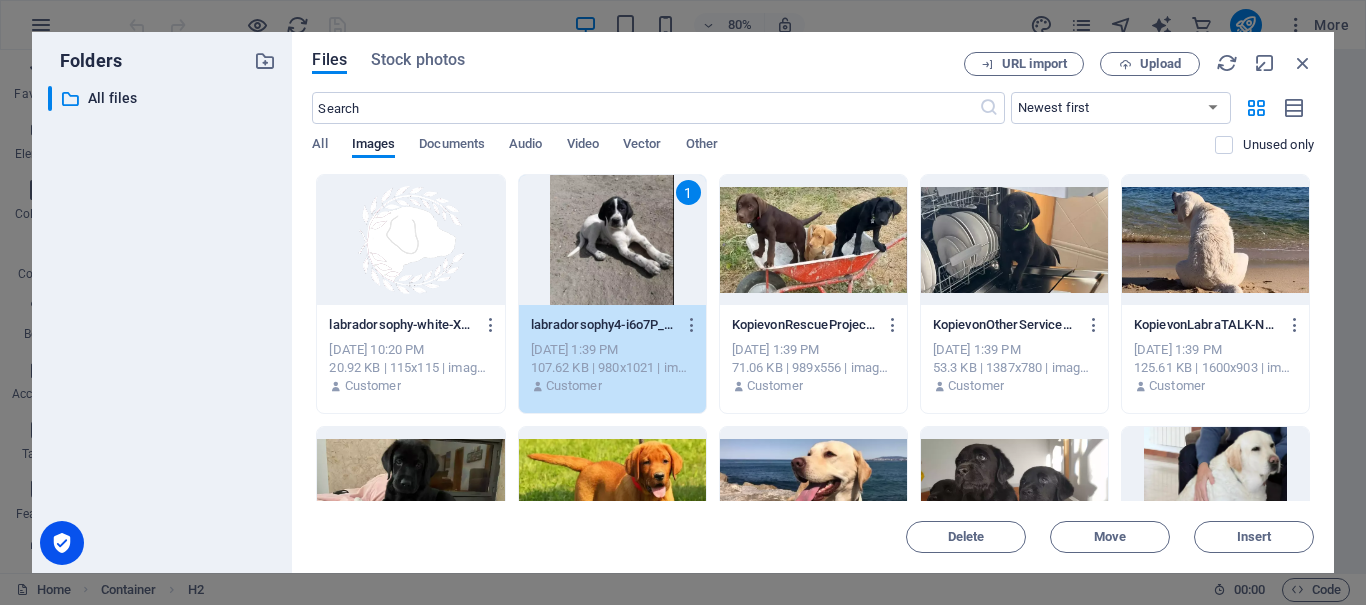 click on "1" at bounding box center (612, 240) 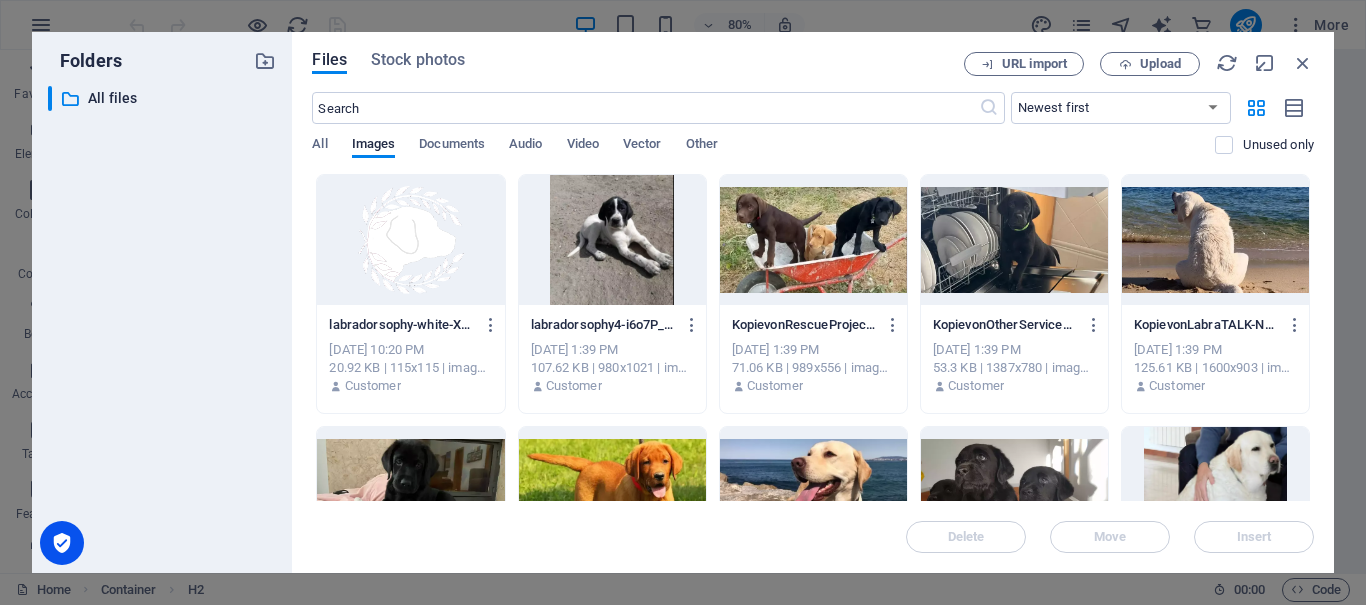 click at bounding box center [612, 240] 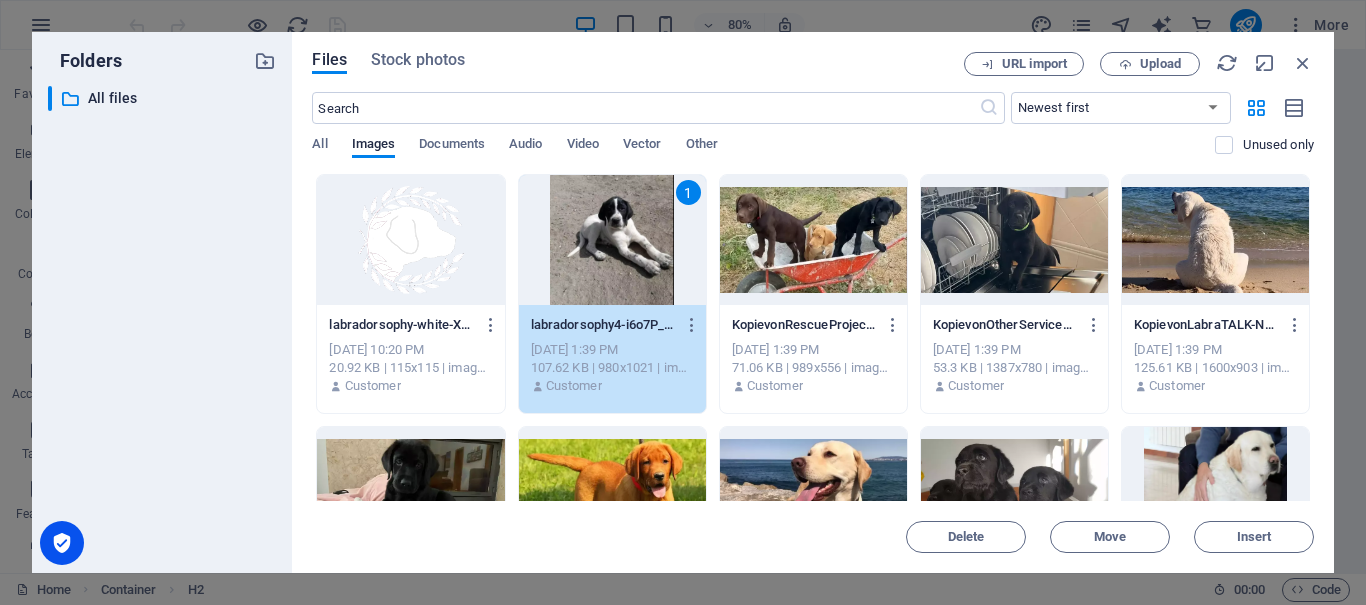 drag, startPoint x: 598, startPoint y: 256, endPoint x: 612, endPoint y: 310, distance: 55.7853 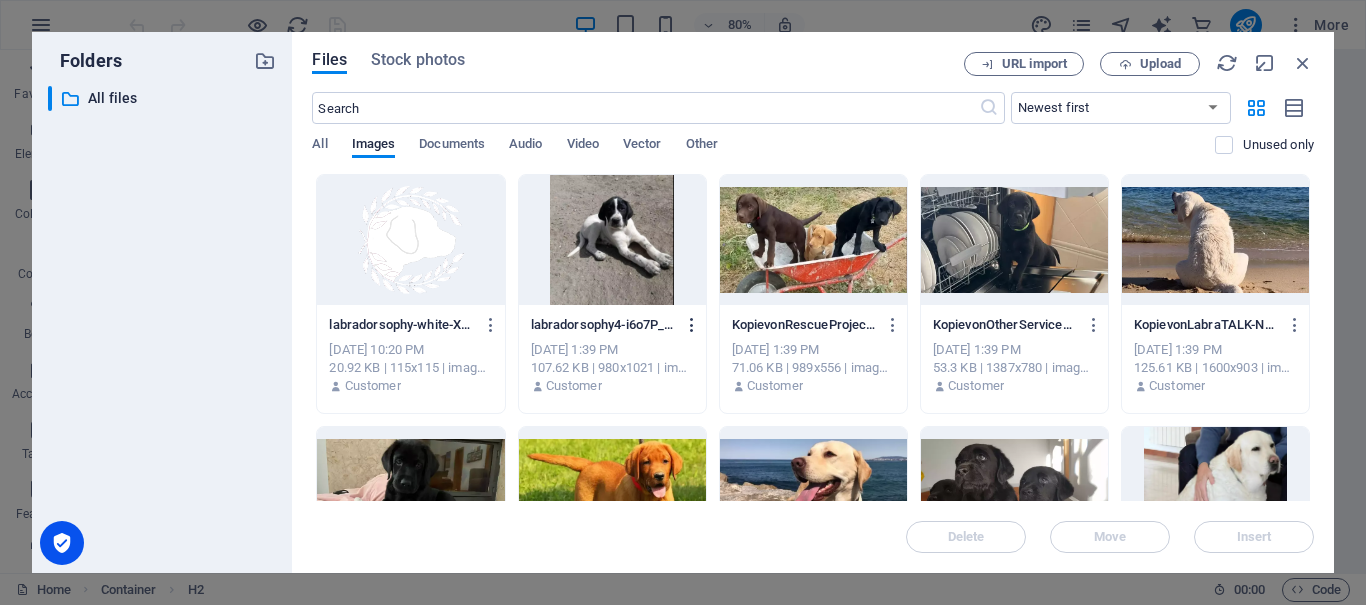 click at bounding box center [692, 325] 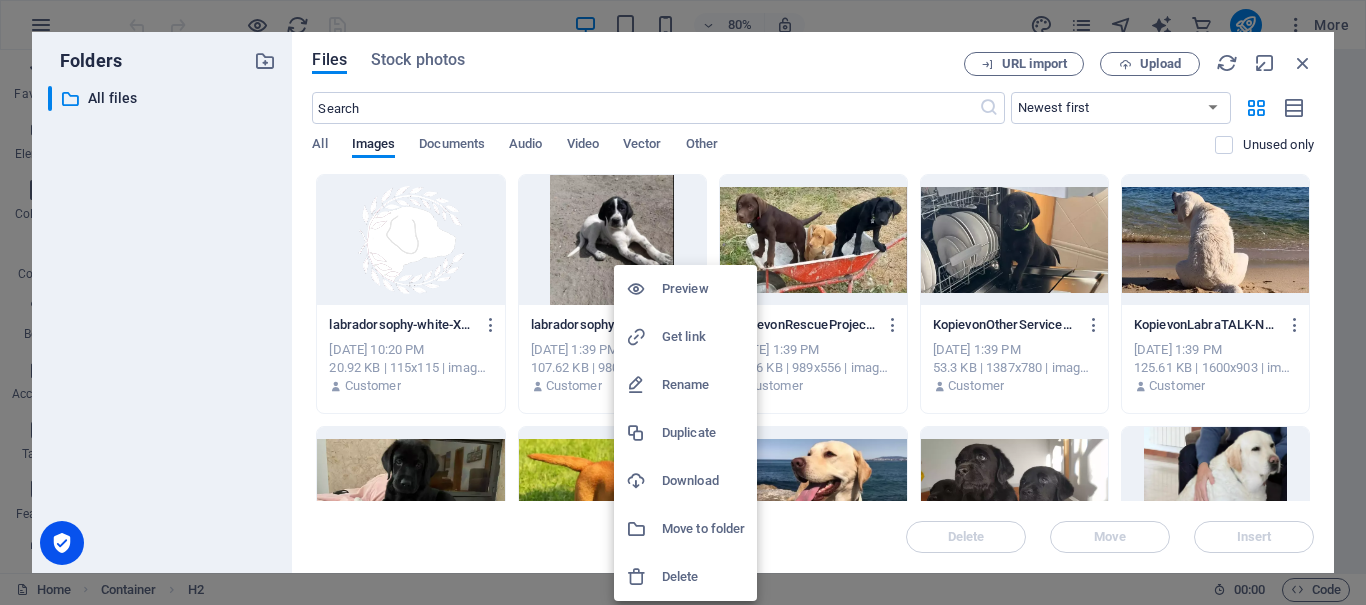 click on "Download" at bounding box center (703, 481) 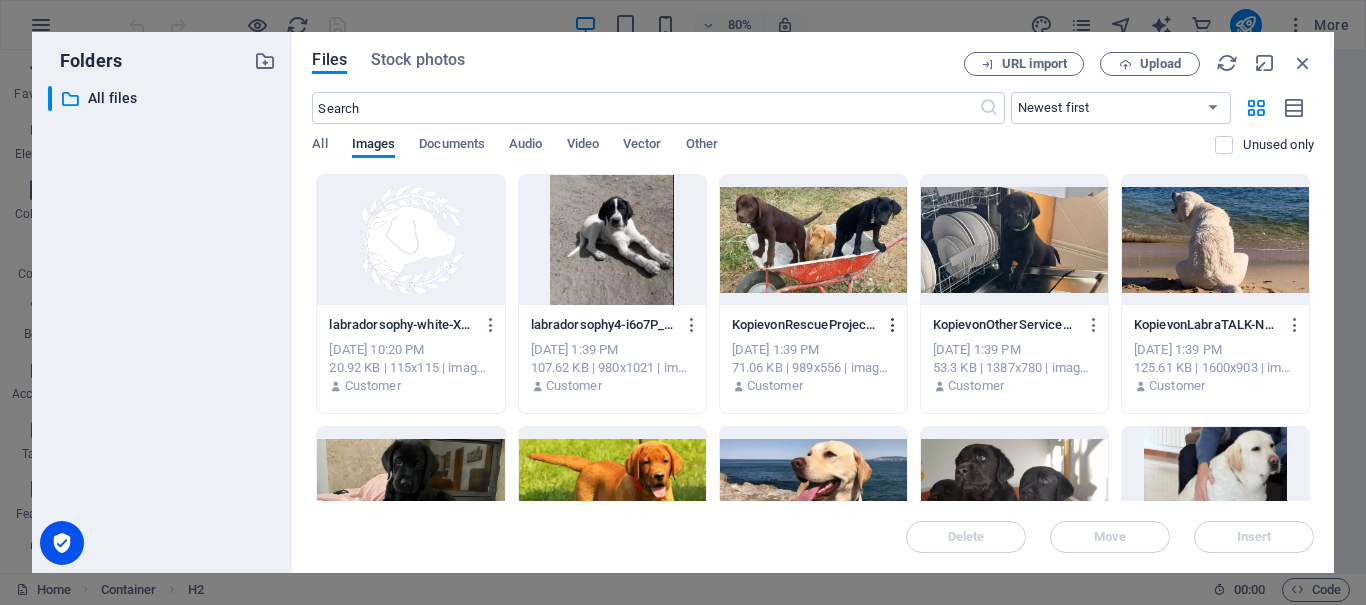 click at bounding box center (893, 325) 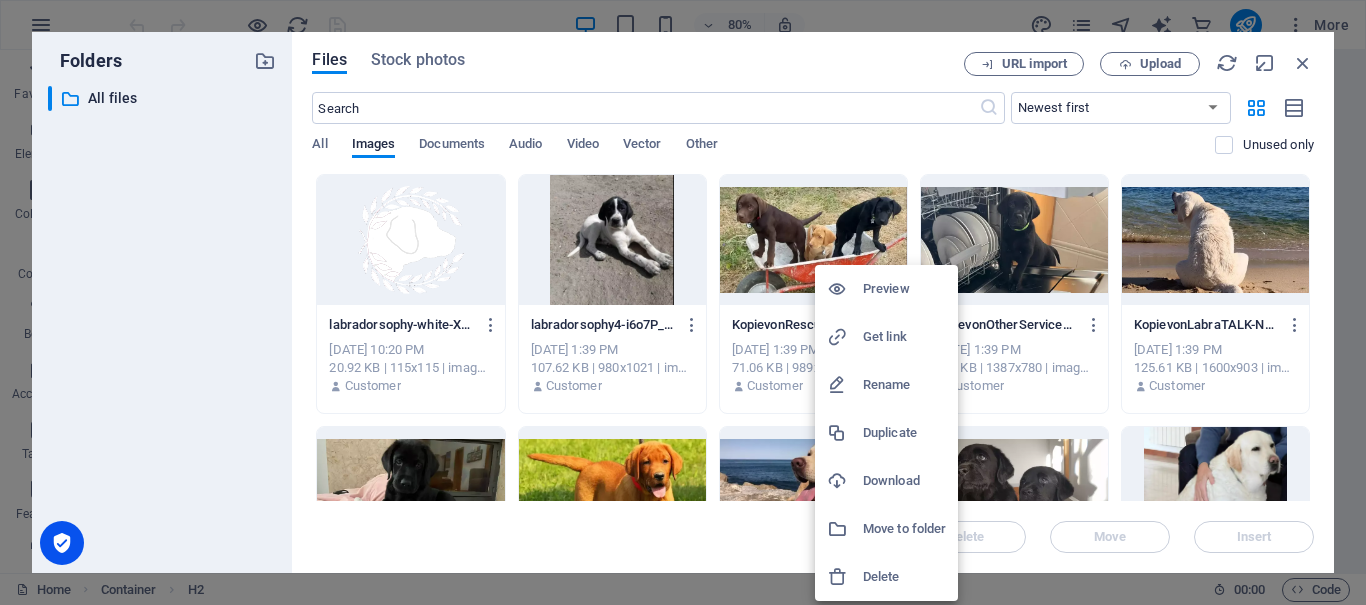 click on "Download" at bounding box center [904, 481] 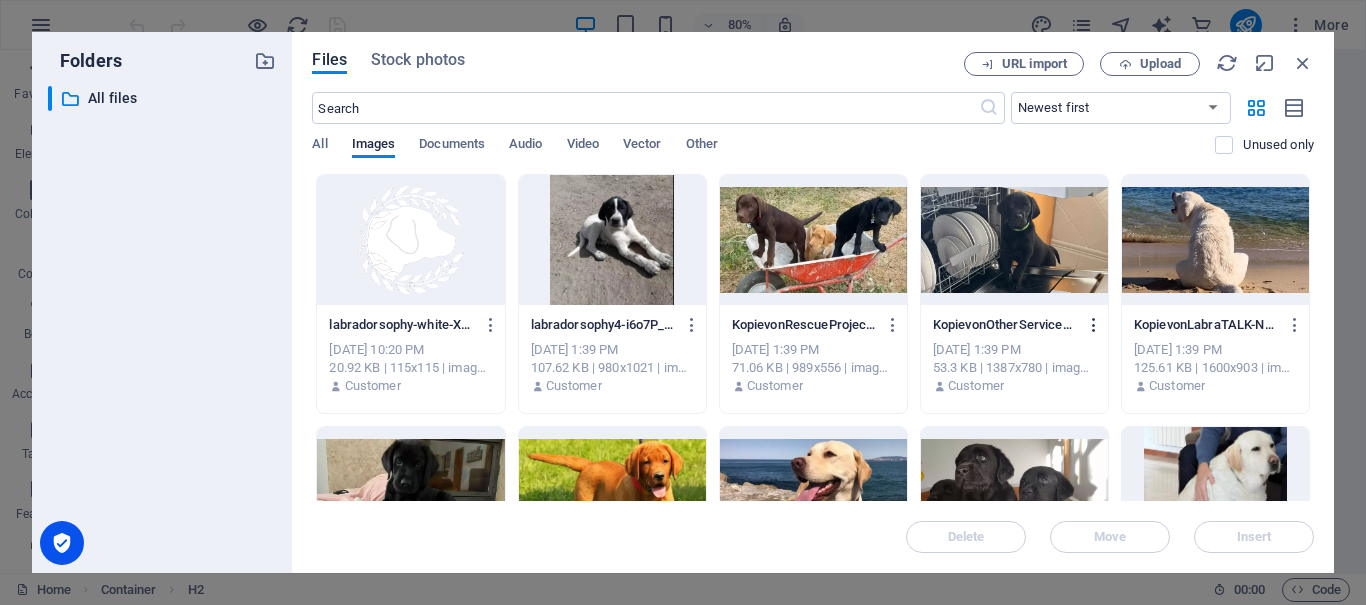 click at bounding box center [1094, 325] 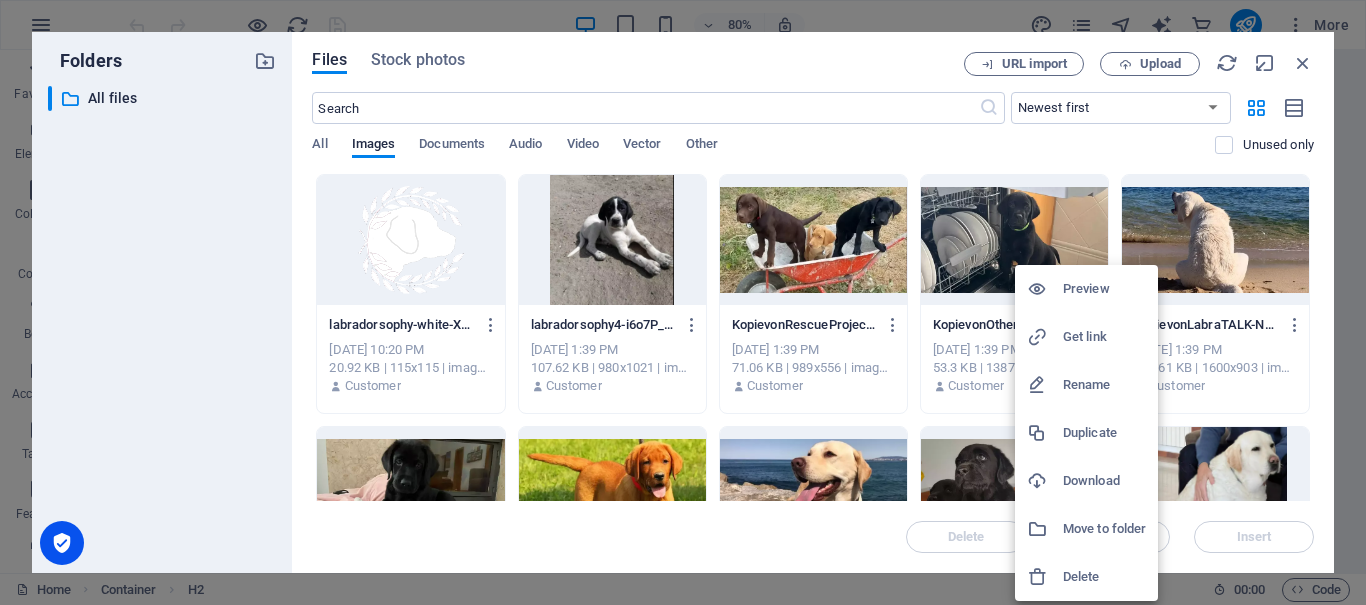 click on "Download" at bounding box center [1104, 481] 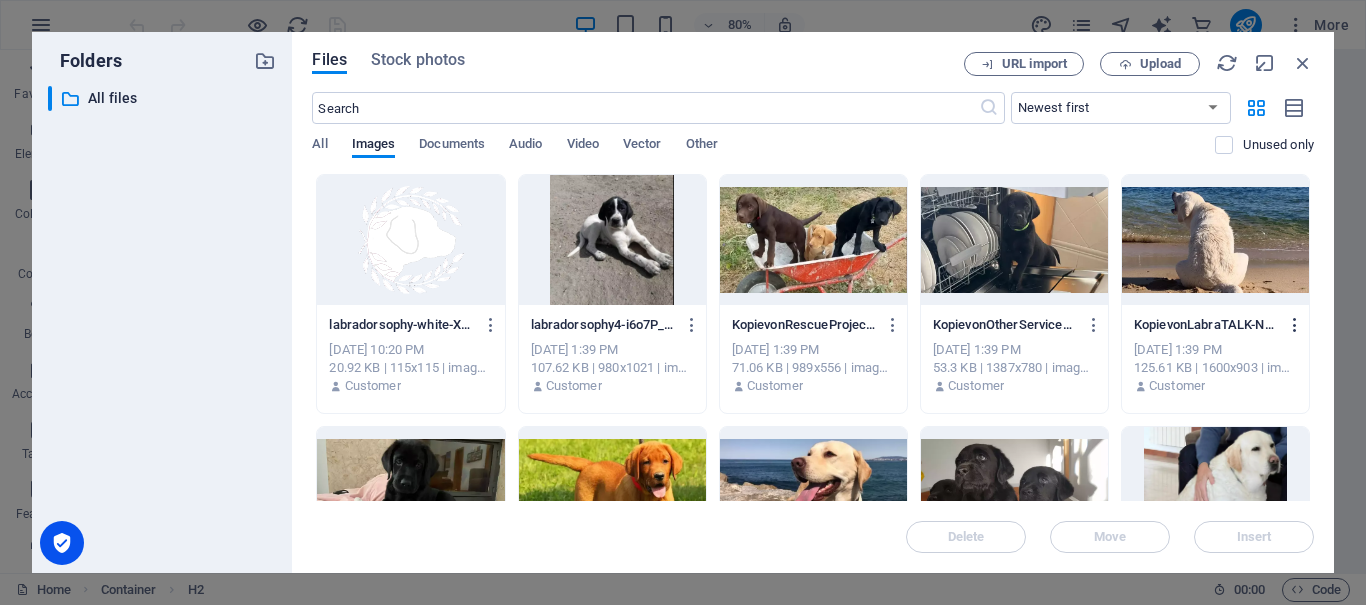 click at bounding box center (1295, 325) 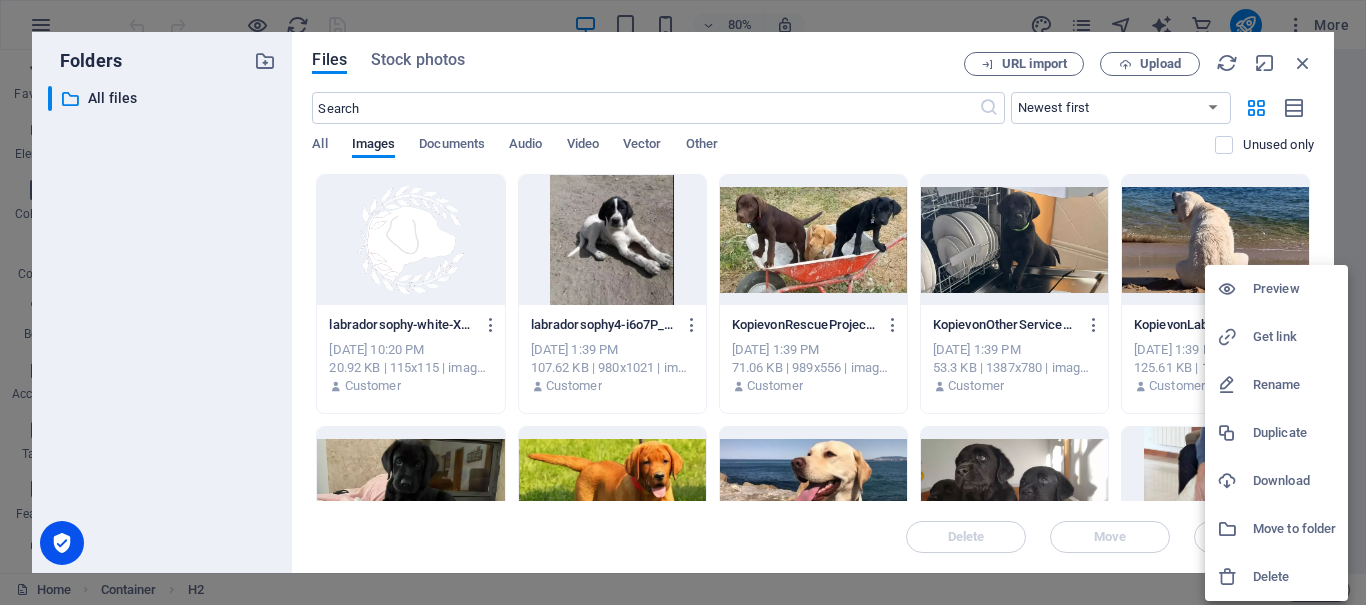 click on "Duplicate" at bounding box center (1294, 433) 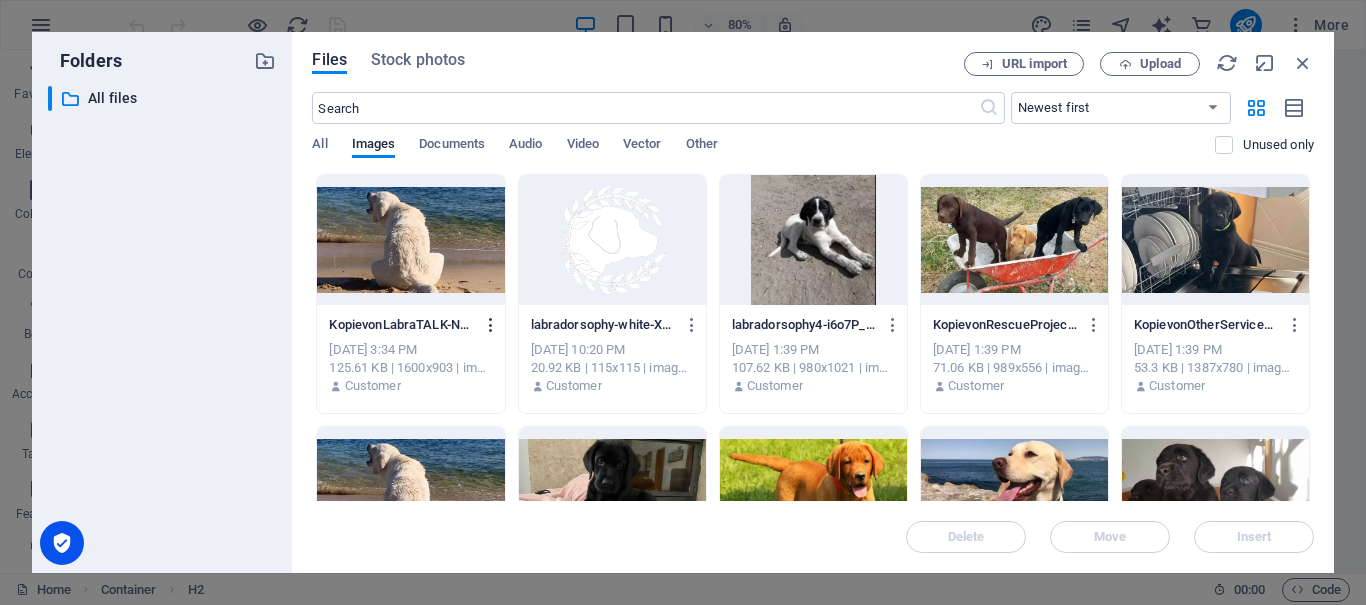 click at bounding box center (487, 325) 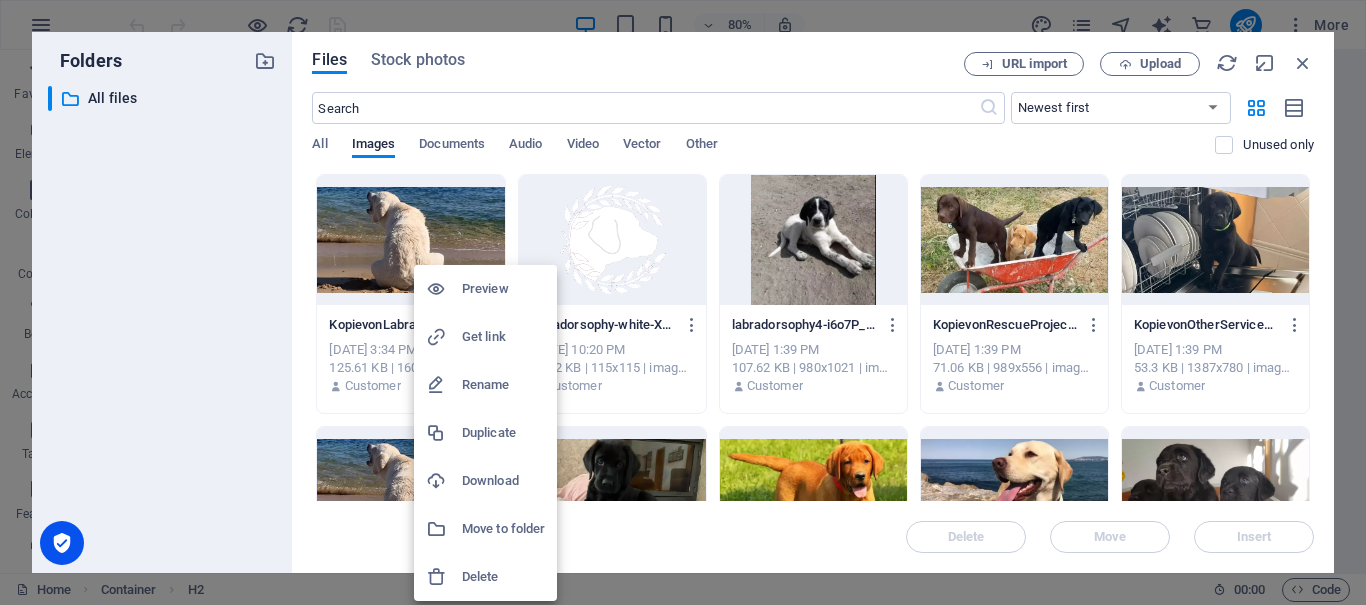 click on "Delete" at bounding box center (503, 577) 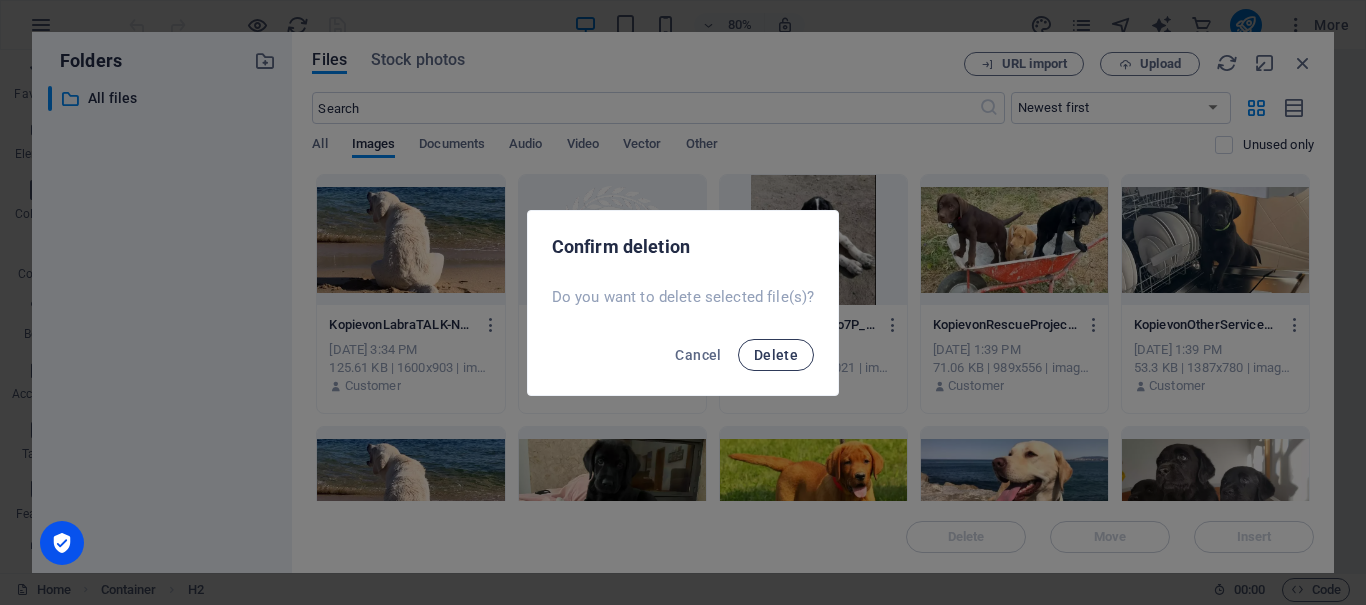 click on "Delete" at bounding box center [776, 355] 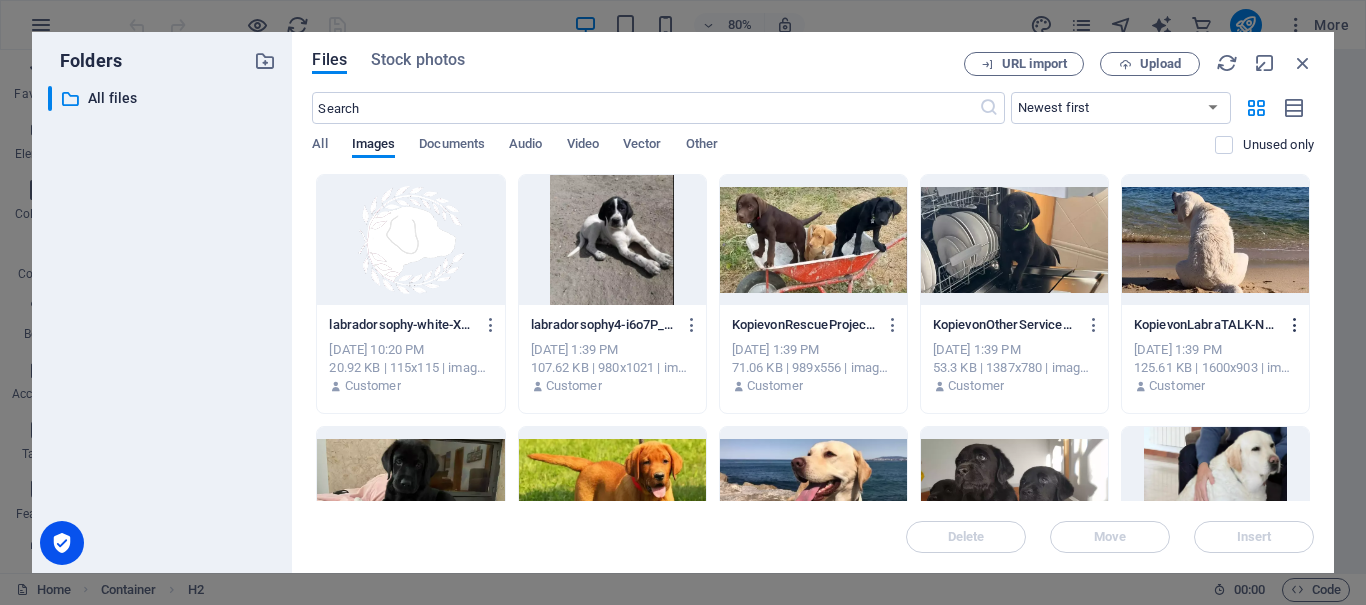 click at bounding box center [1295, 325] 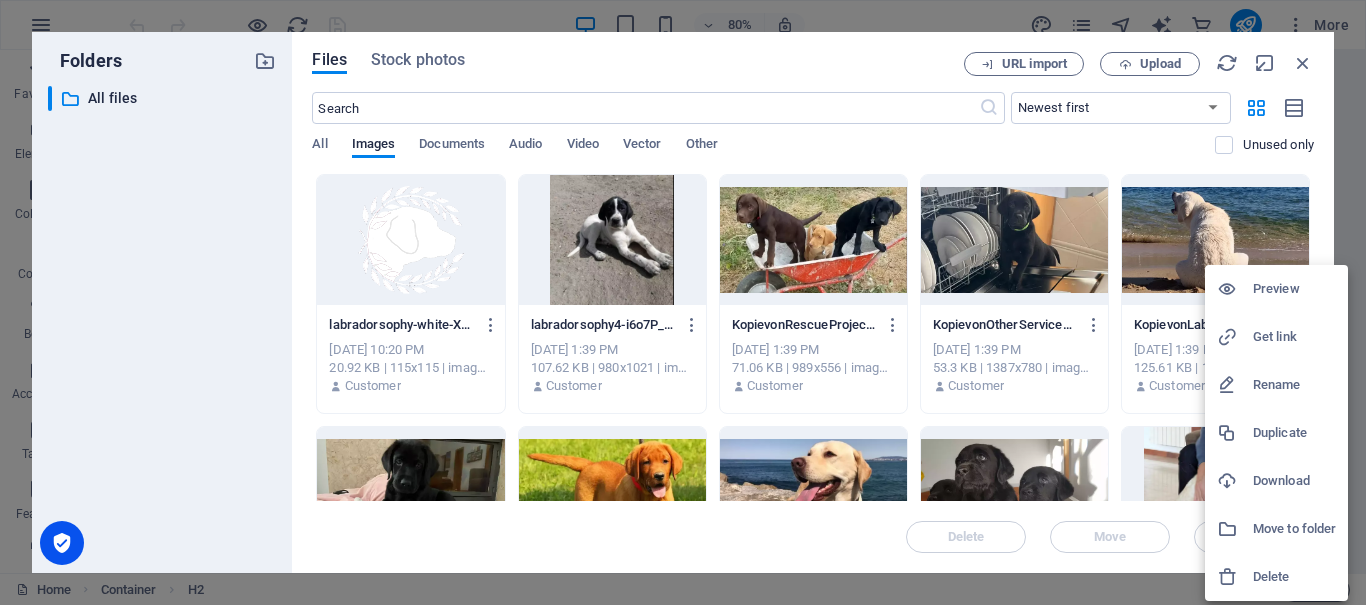 click on "Download" at bounding box center [1294, 481] 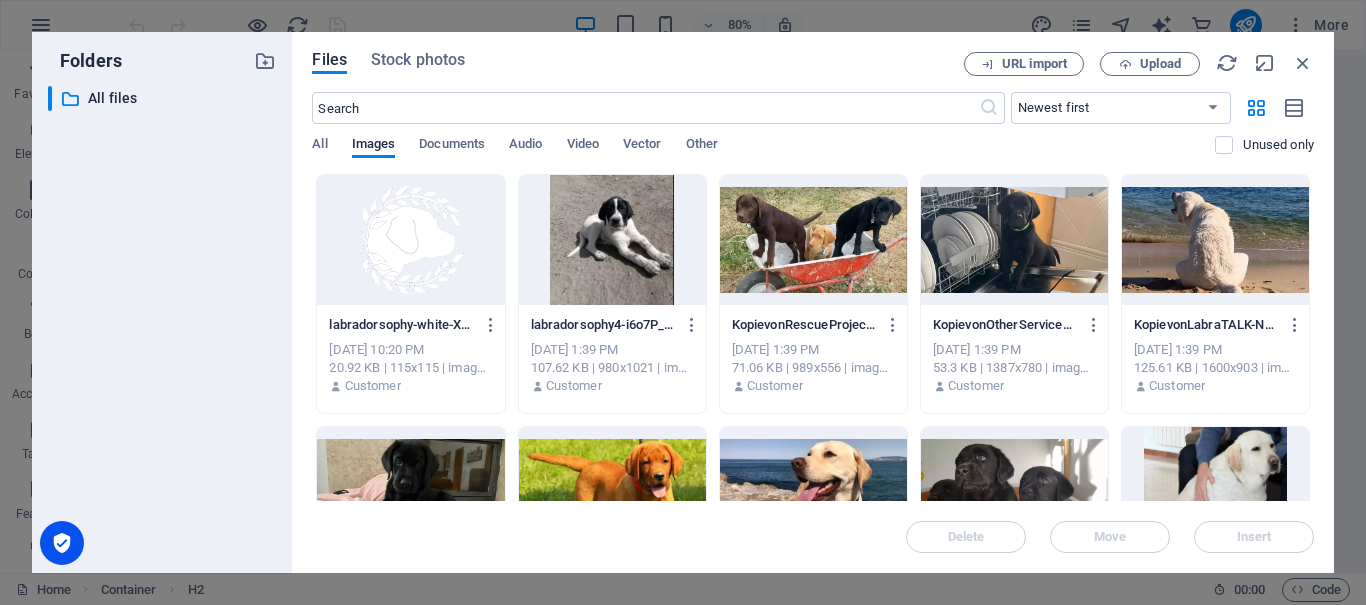scroll, scrollTop: 300, scrollLeft: 0, axis: vertical 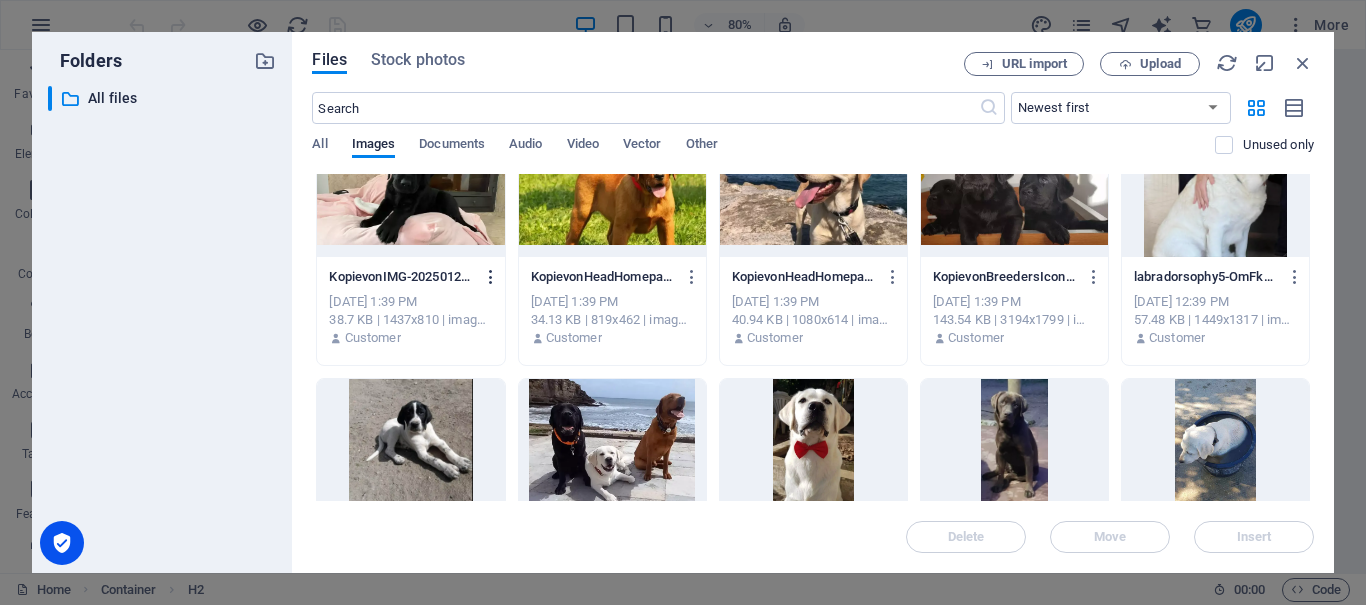 click at bounding box center (491, 277) 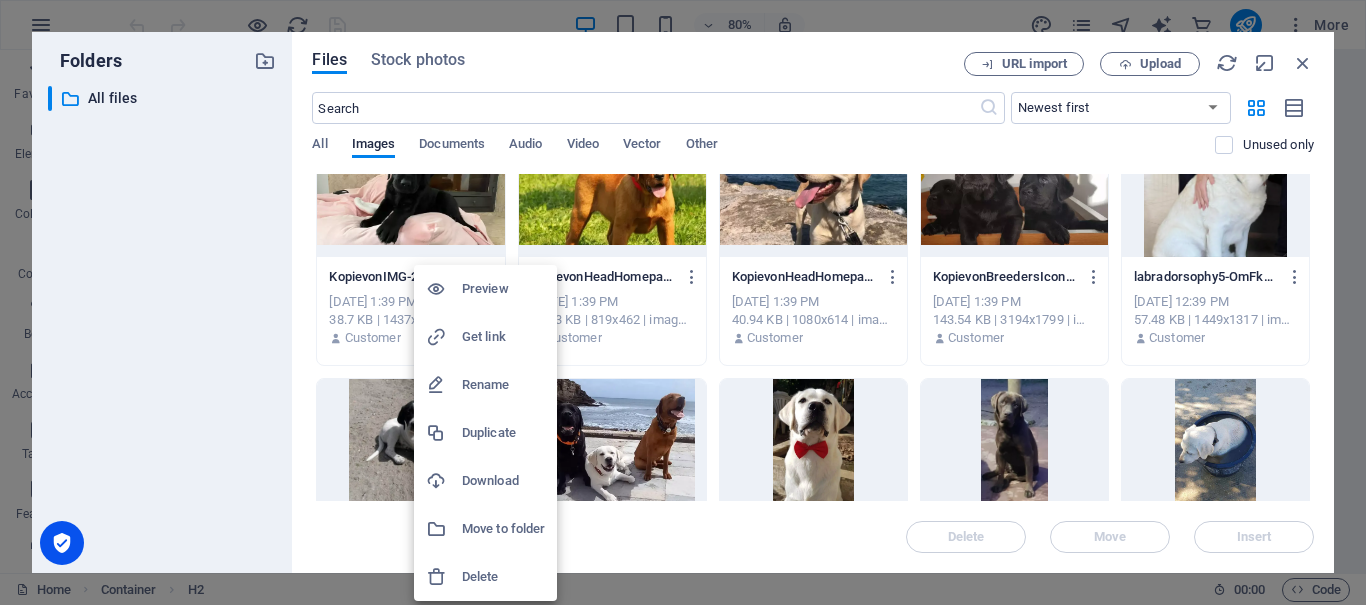 click on "Download" at bounding box center [503, 481] 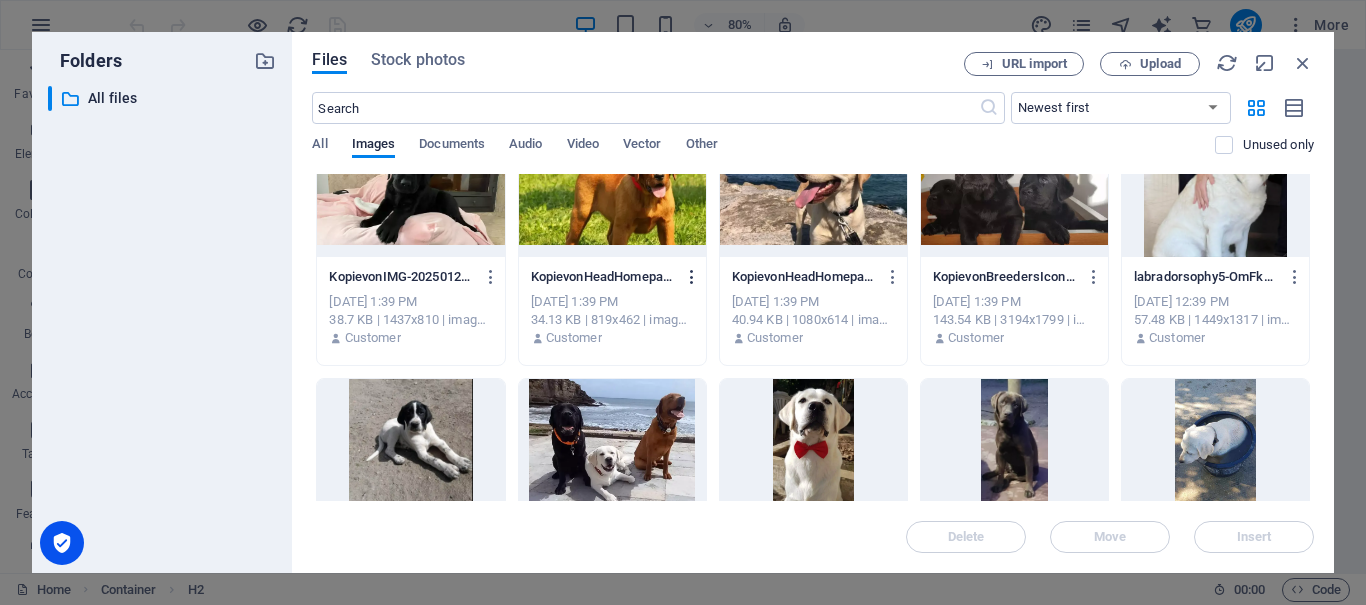 click at bounding box center (692, 277) 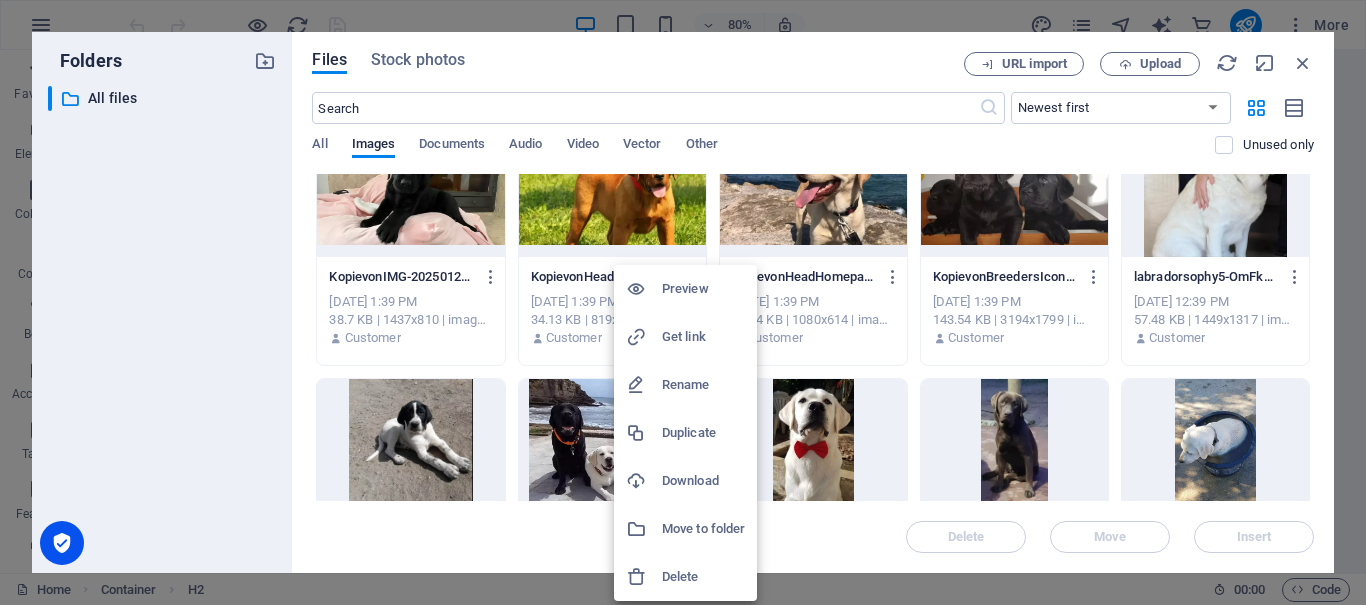 click on "Download" at bounding box center (703, 481) 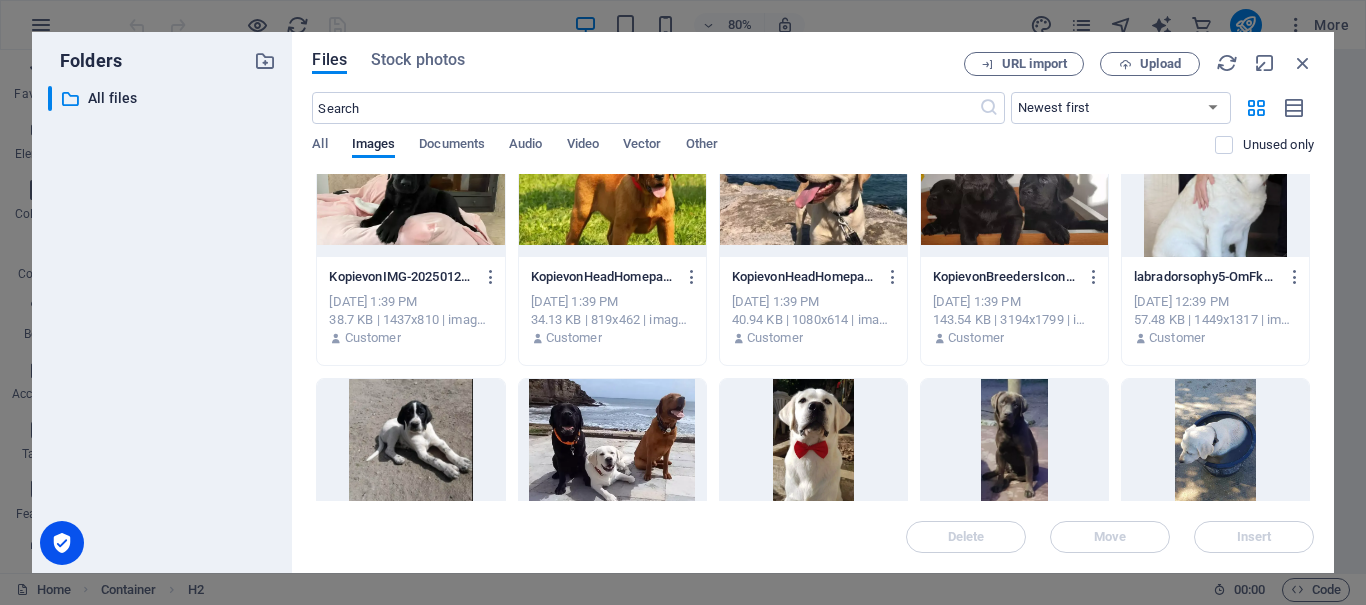 drag, startPoint x: 115, startPoint y: 342, endPoint x: 125, endPoint y: 339, distance: 10.440307 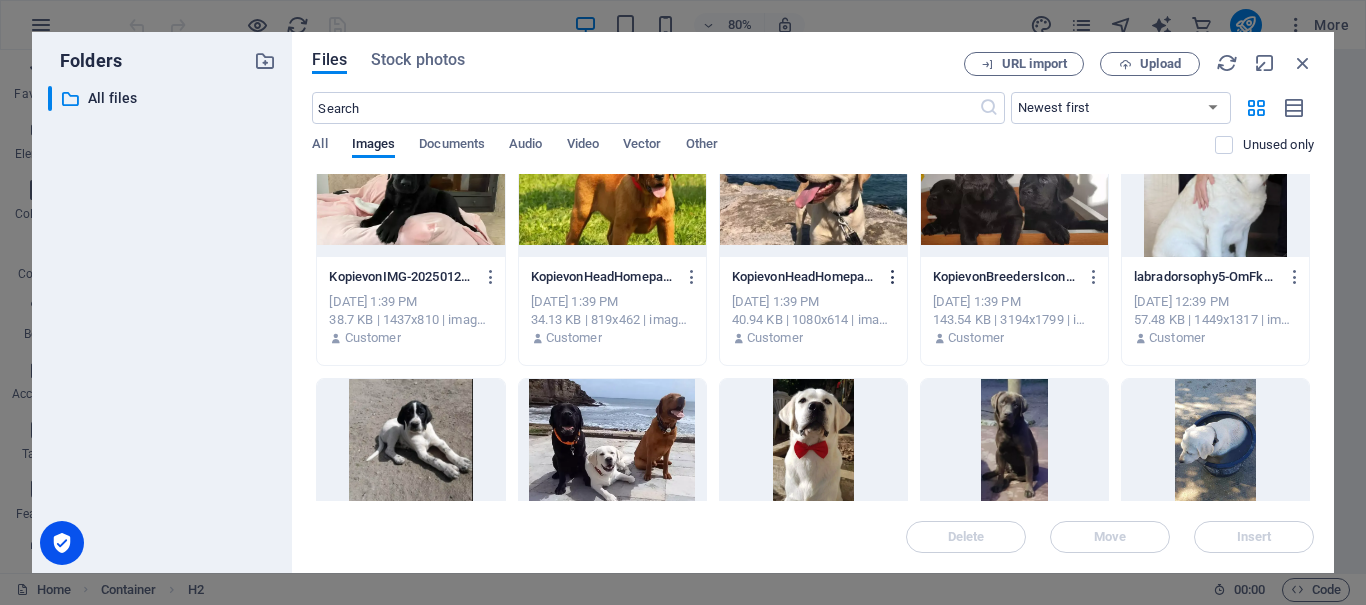 click at bounding box center [893, 277] 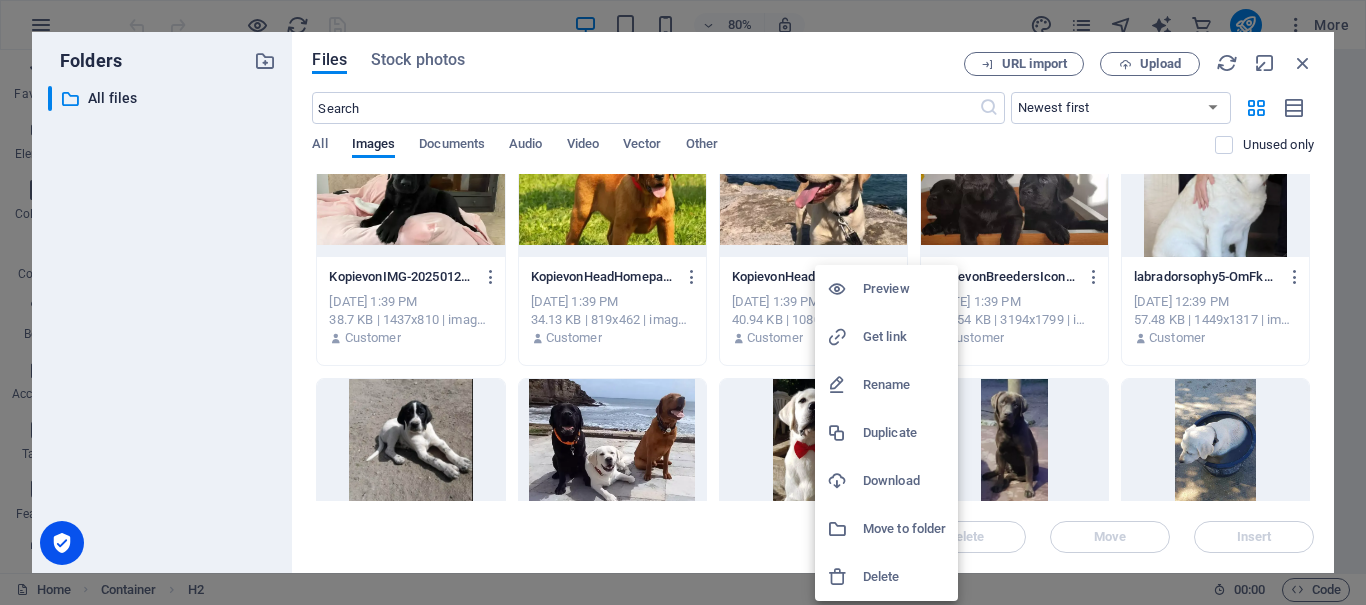 click on "Download" at bounding box center (904, 481) 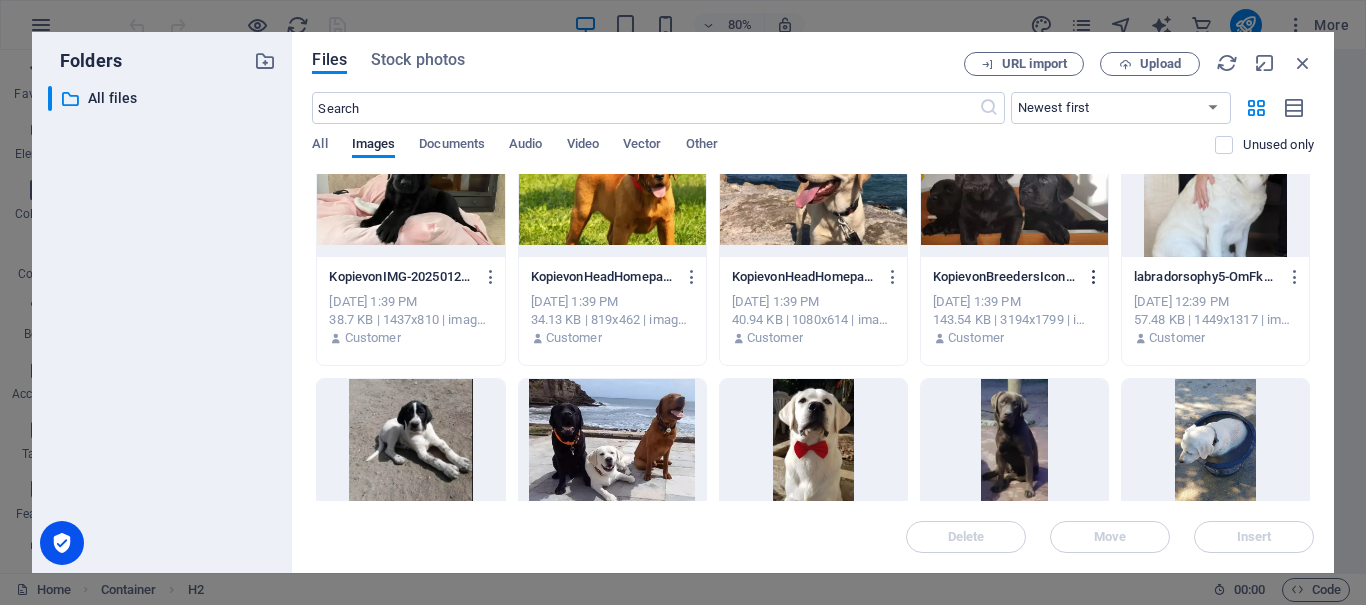 click at bounding box center [1094, 277] 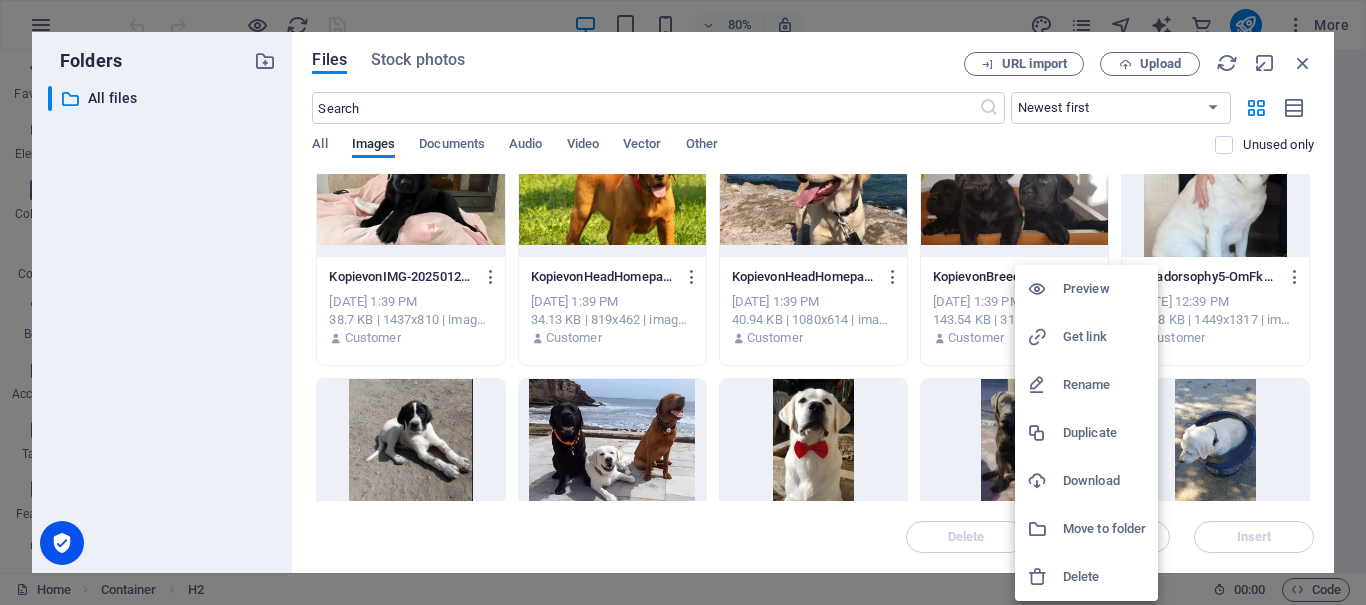 click on "Download" at bounding box center [1104, 481] 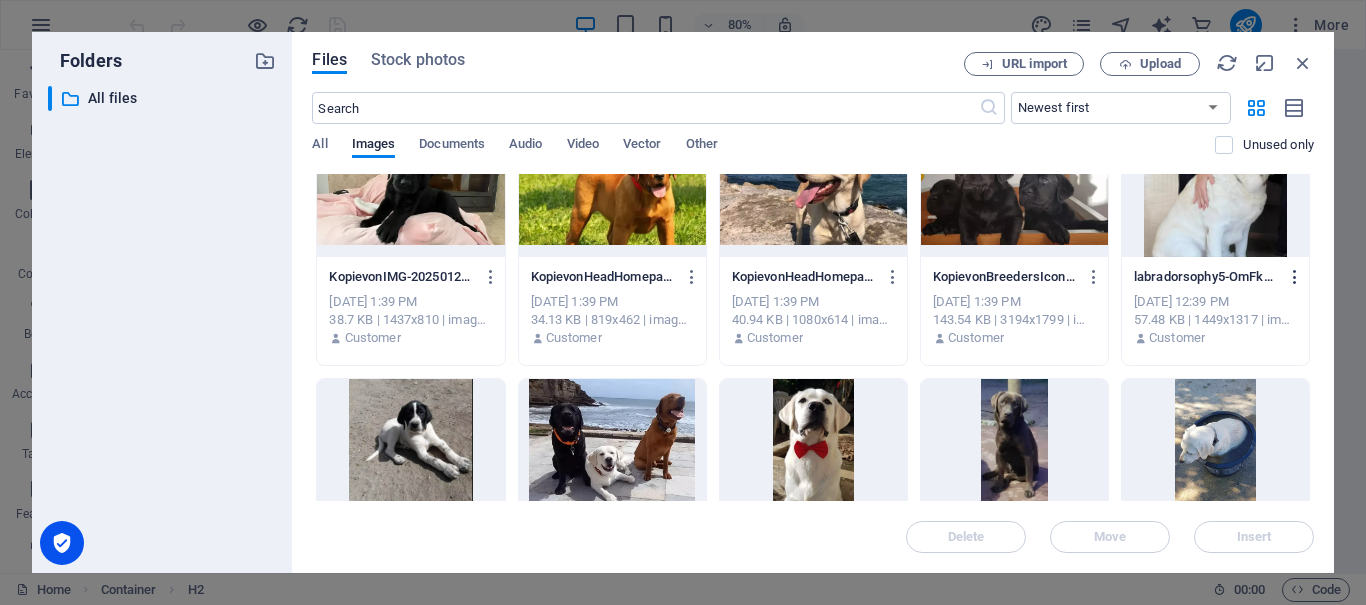 click at bounding box center [1295, 277] 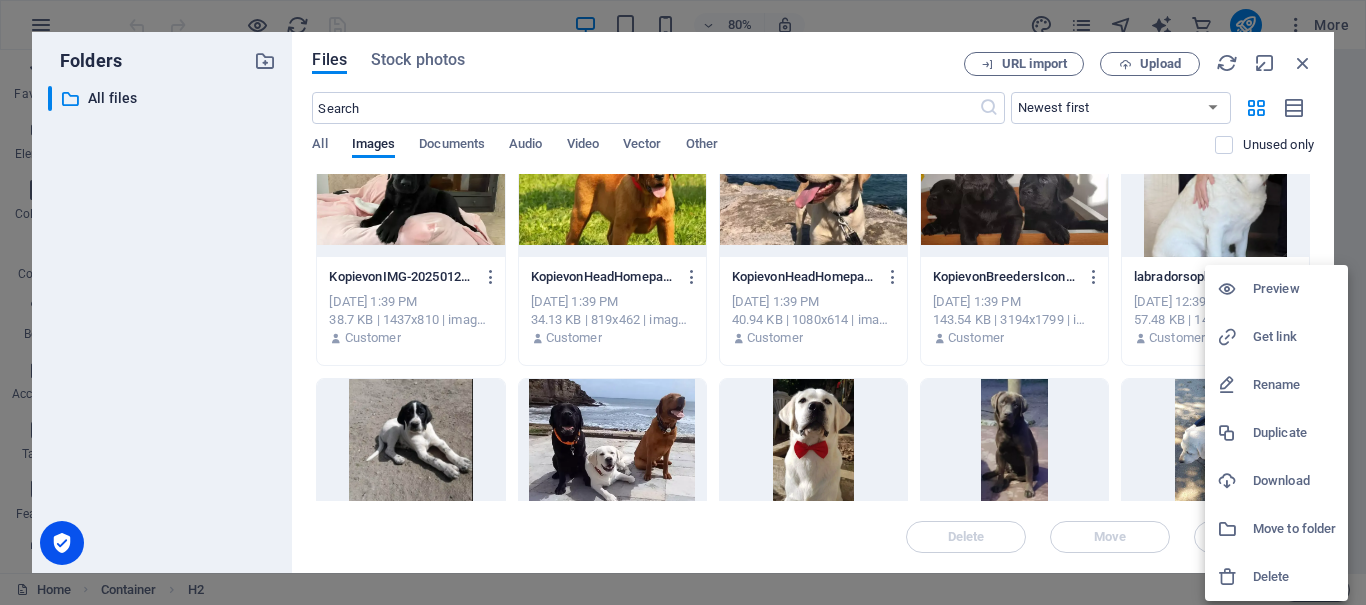 click at bounding box center (1235, 481) 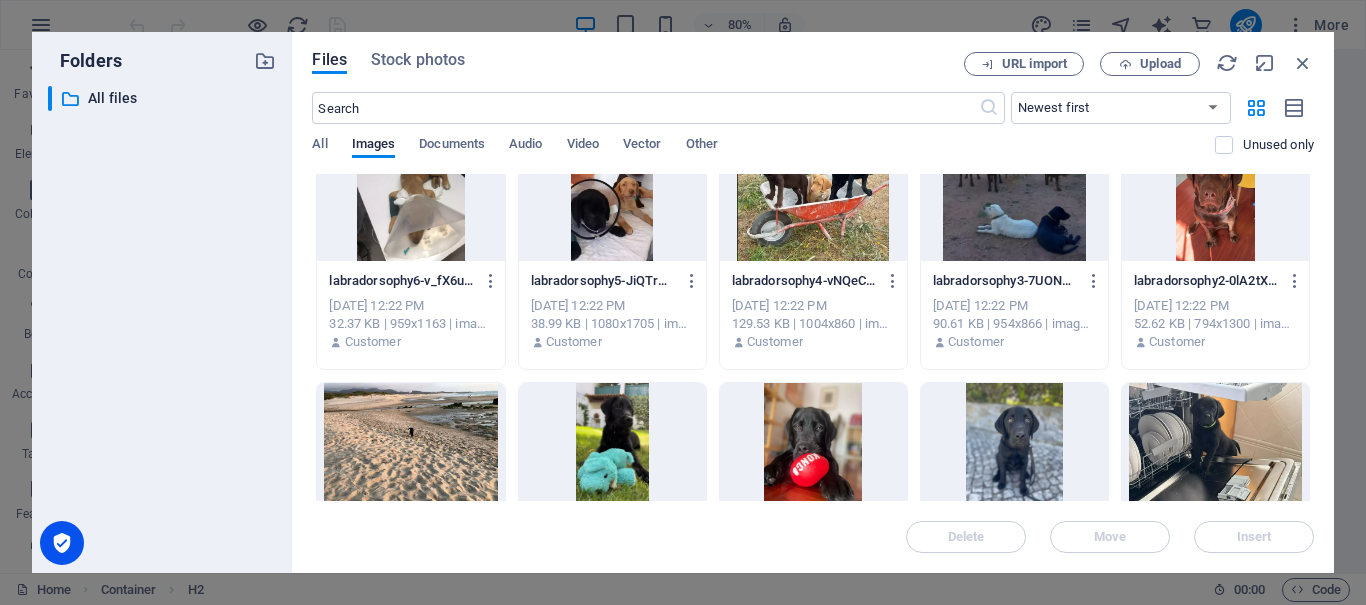 scroll, scrollTop: 1000, scrollLeft: 0, axis: vertical 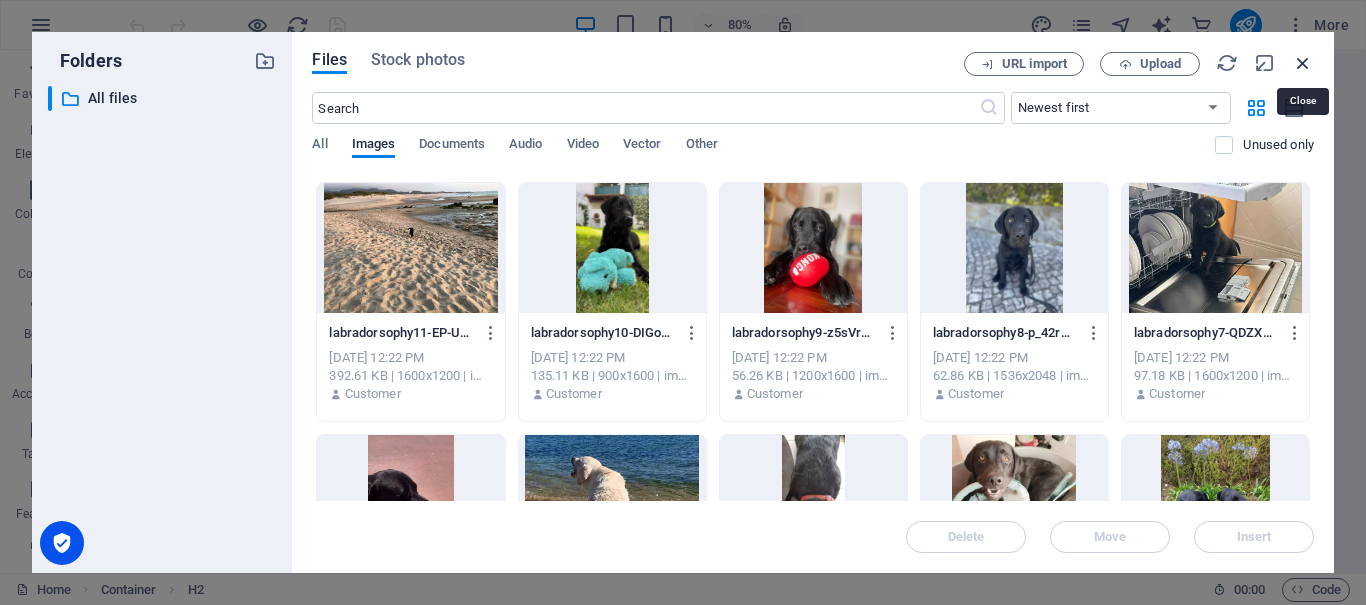 click at bounding box center [1303, 63] 